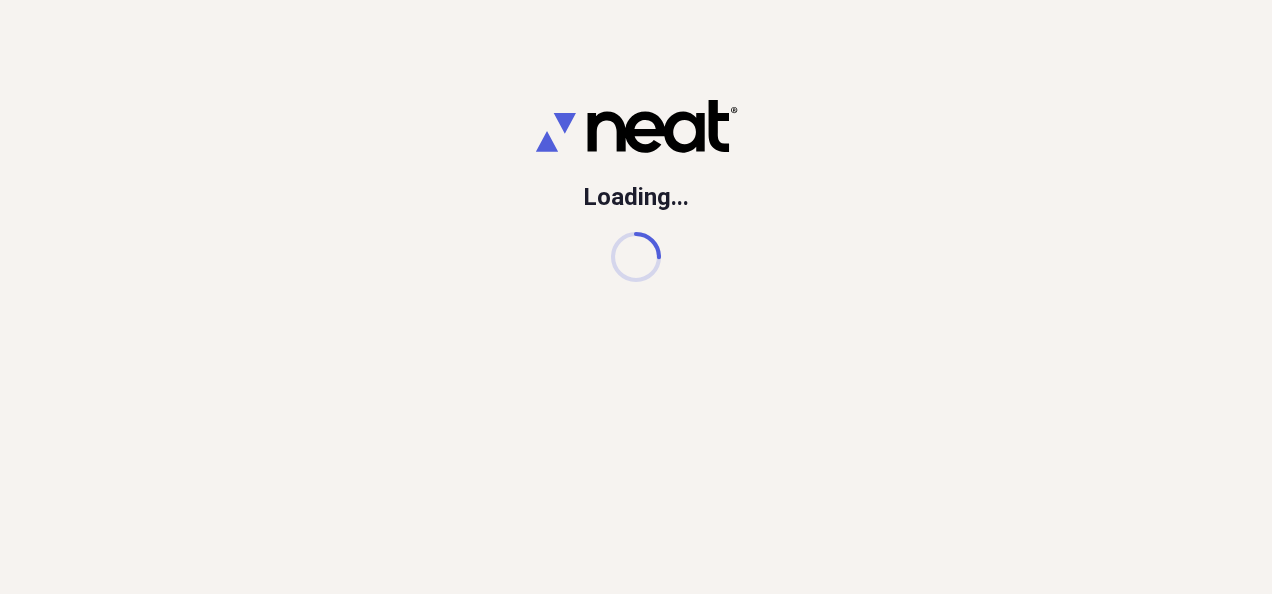 scroll, scrollTop: 0, scrollLeft: 0, axis: both 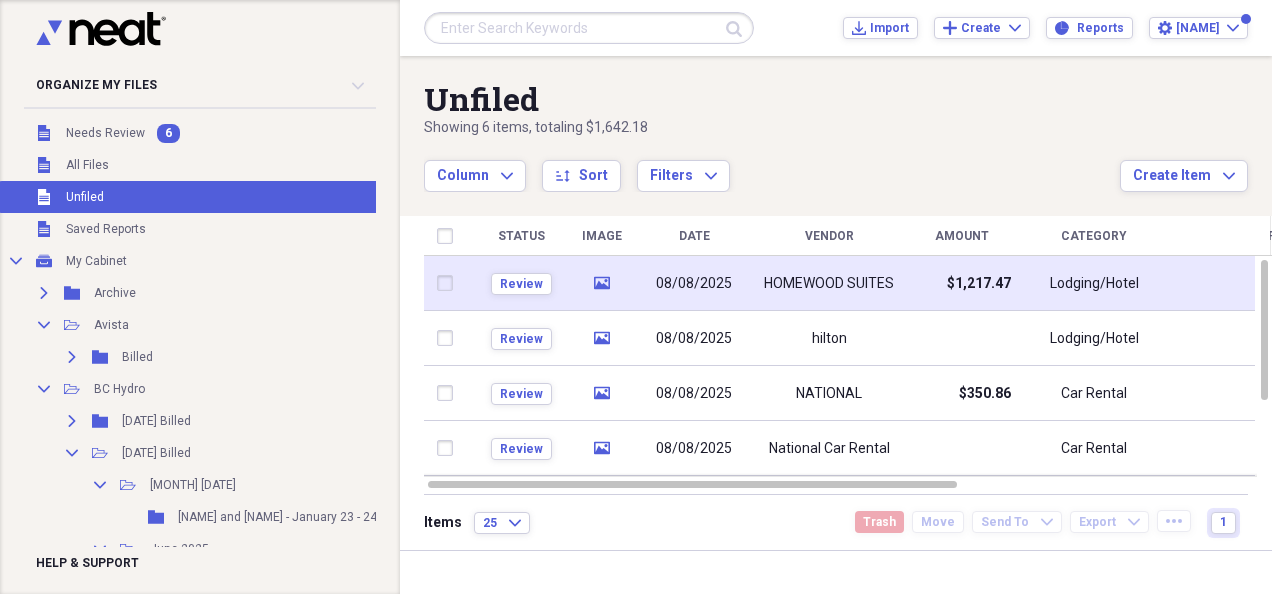 click on "HOMEWOOD SUITES" at bounding box center (829, 284) 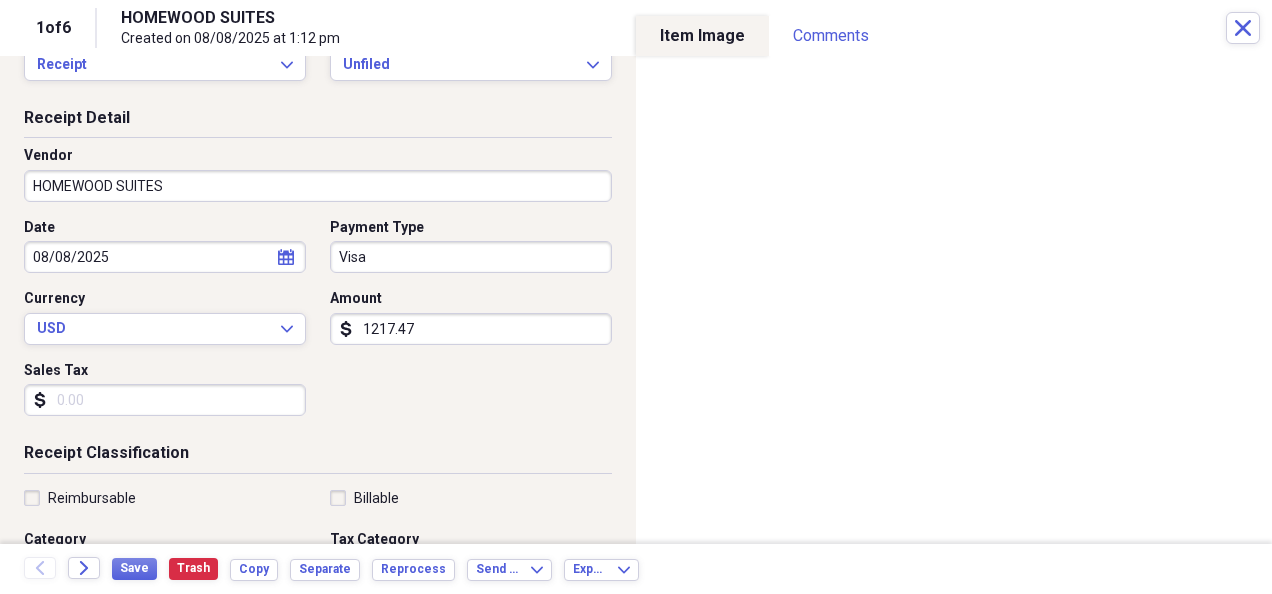 scroll, scrollTop: 0, scrollLeft: 0, axis: both 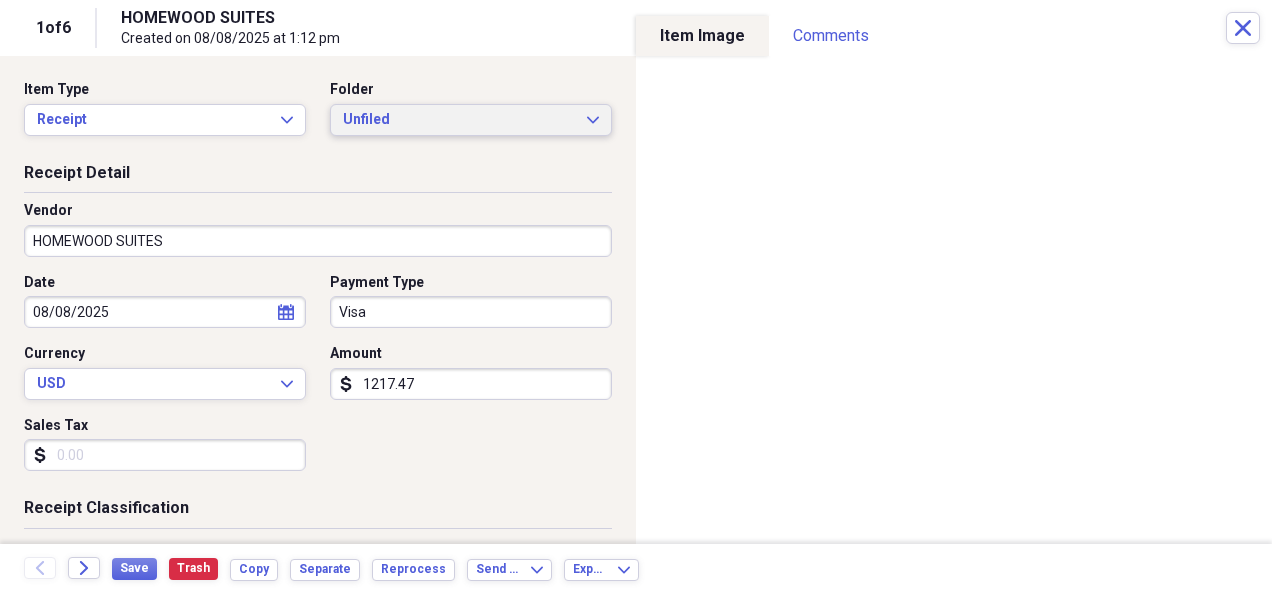 click on "Expand" 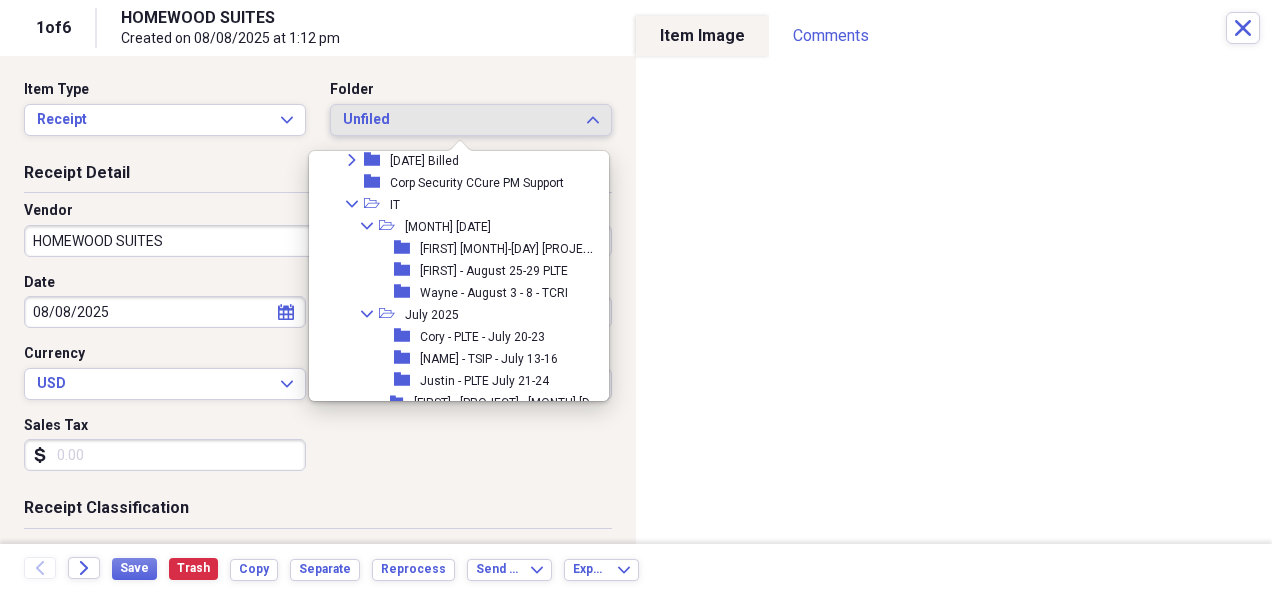 scroll, scrollTop: 1700, scrollLeft: 0, axis: vertical 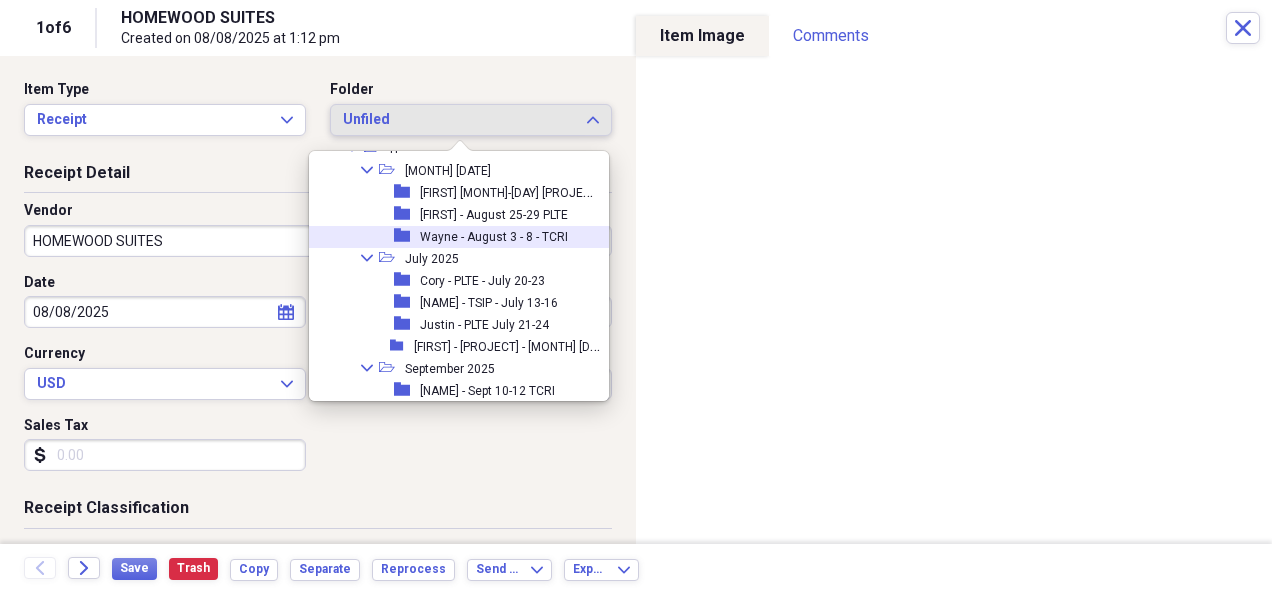 click on "Wayne - August 3 - 8 - TCRI" at bounding box center (494, 237) 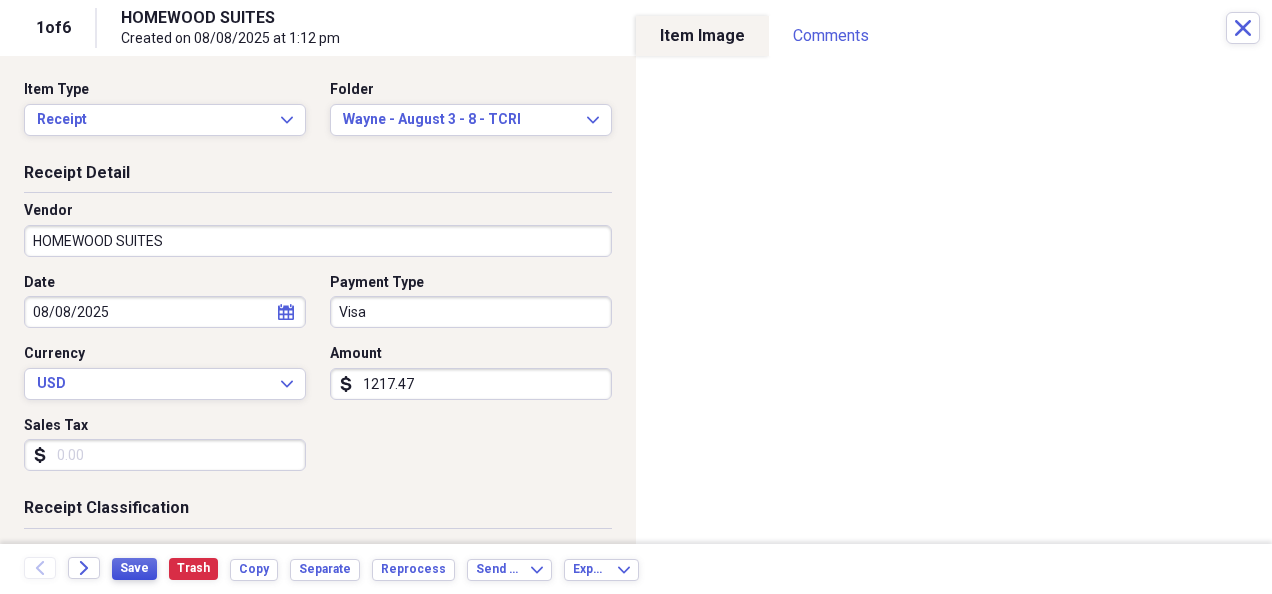 click on "Save" at bounding box center (134, 568) 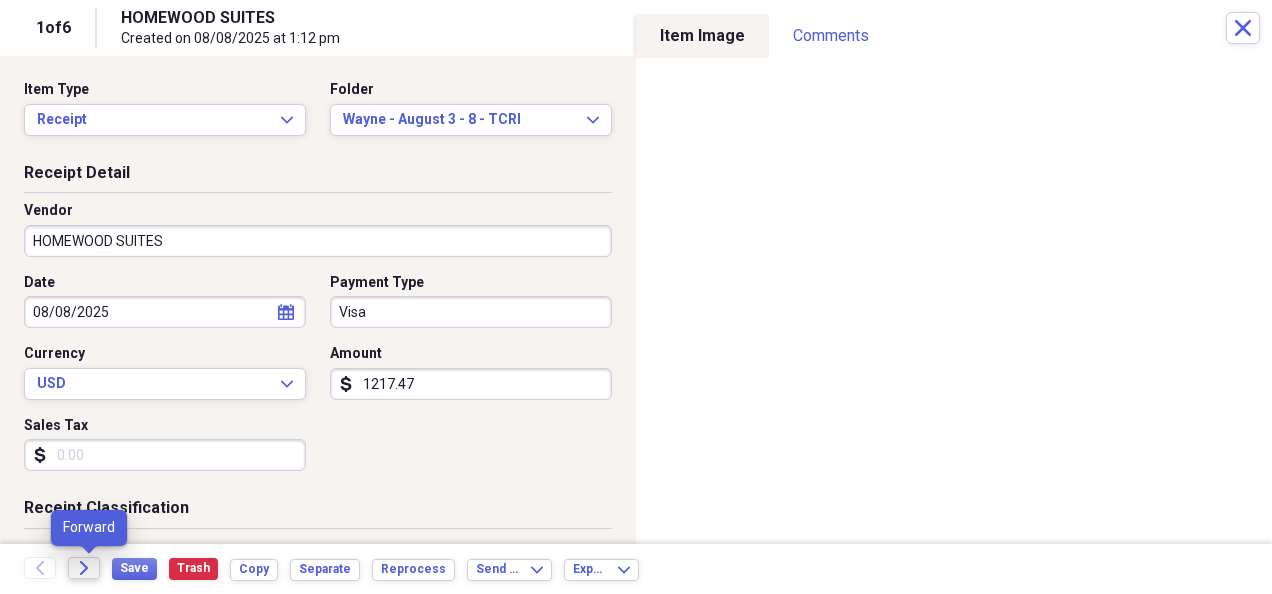 click on "Forward" 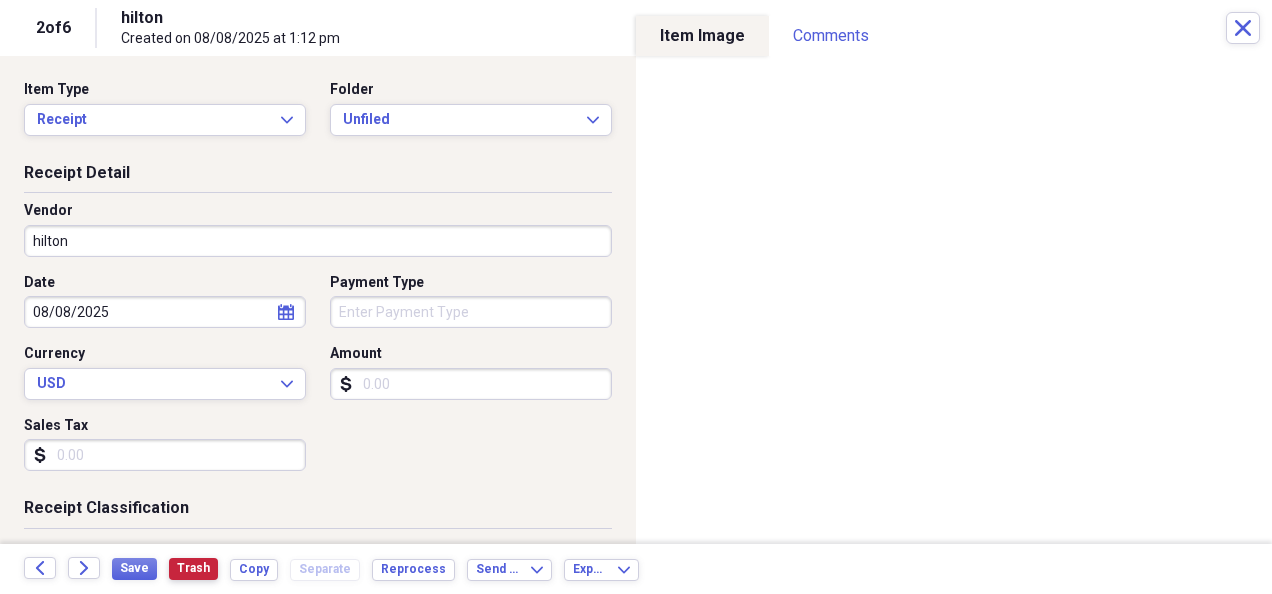 click on "Trash" at bounding box center [193, 568] 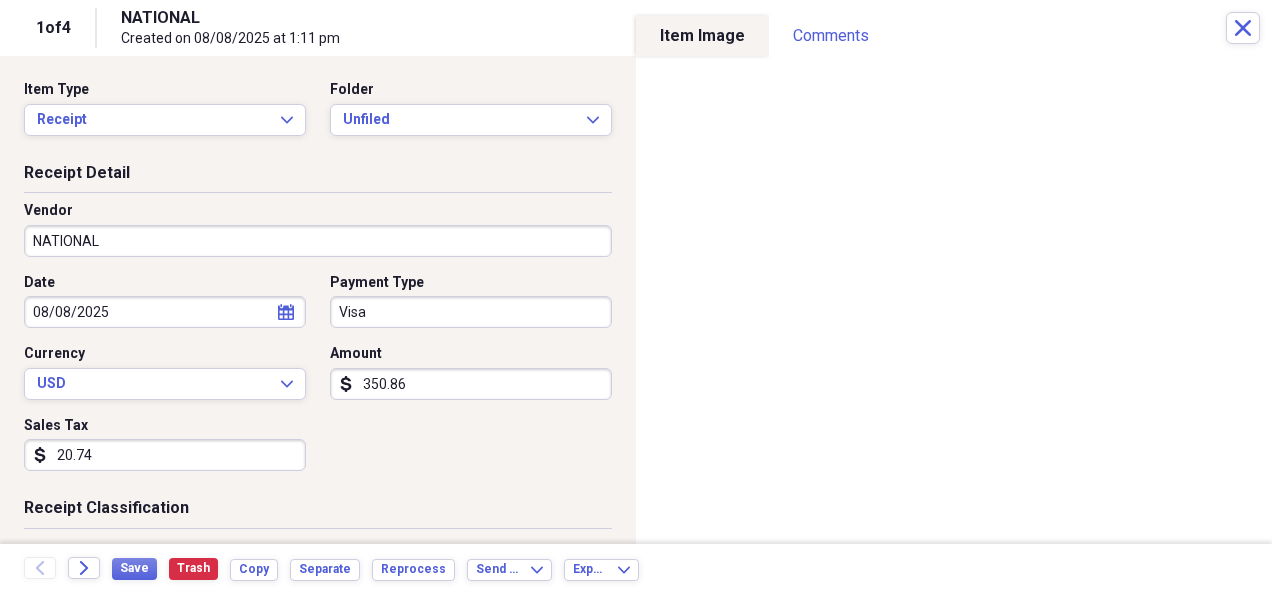 click on "20.74" at bounding box center [165, 455] 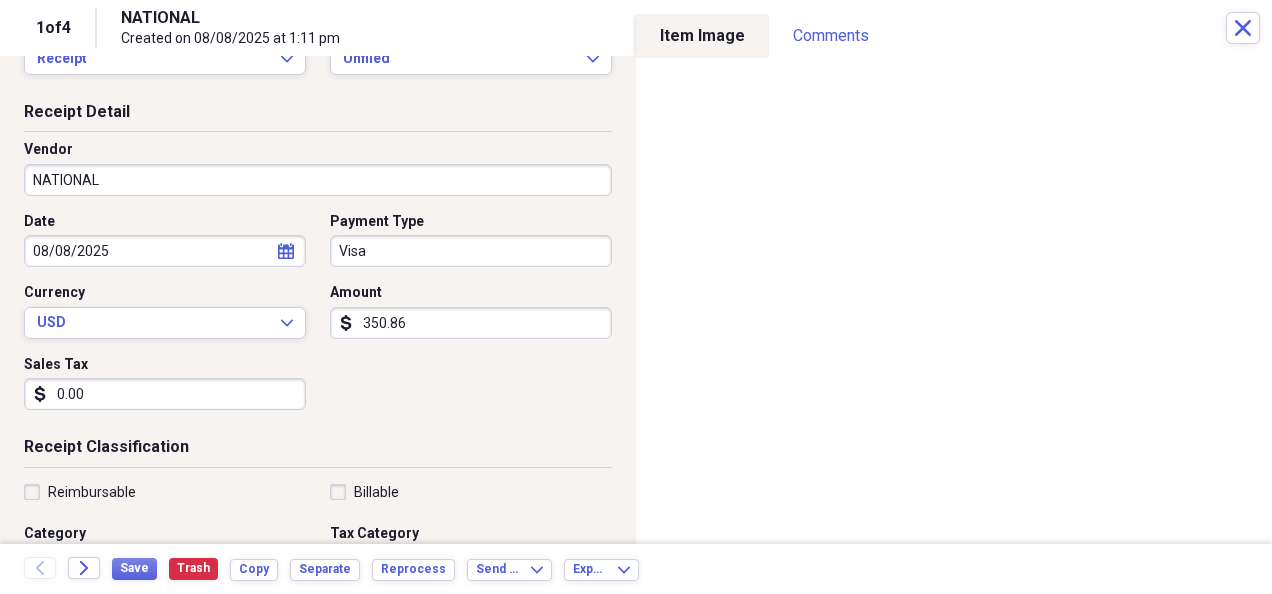 scroll, scrollTop: 0, scrollLeft: 0, axis: both 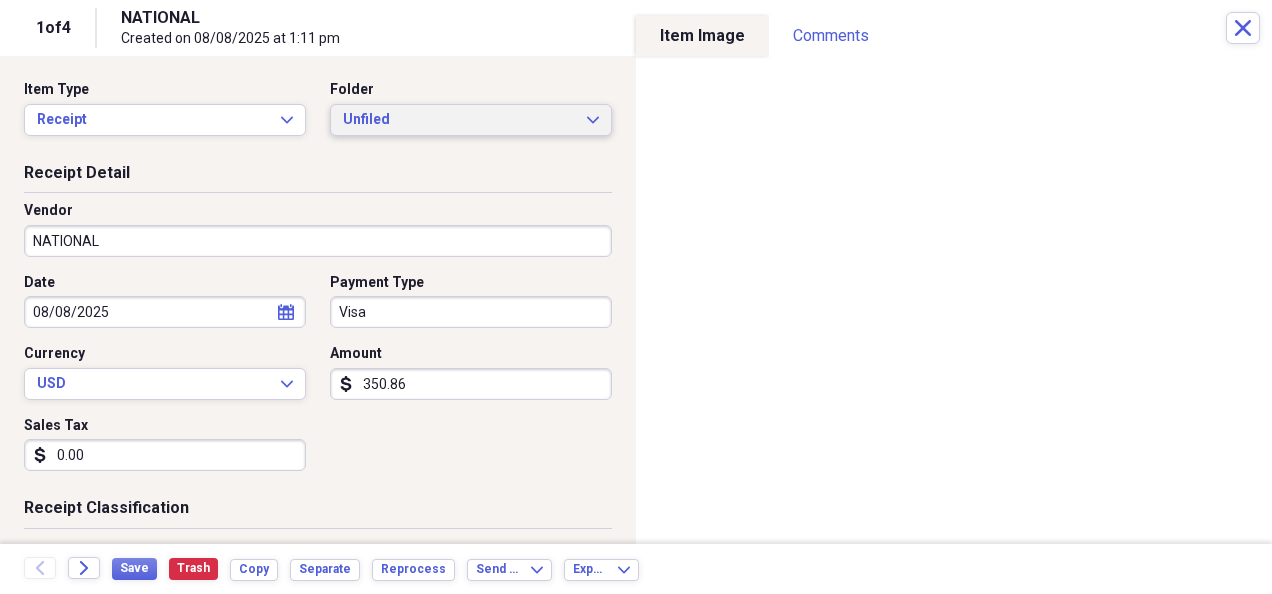 type on "0.00" 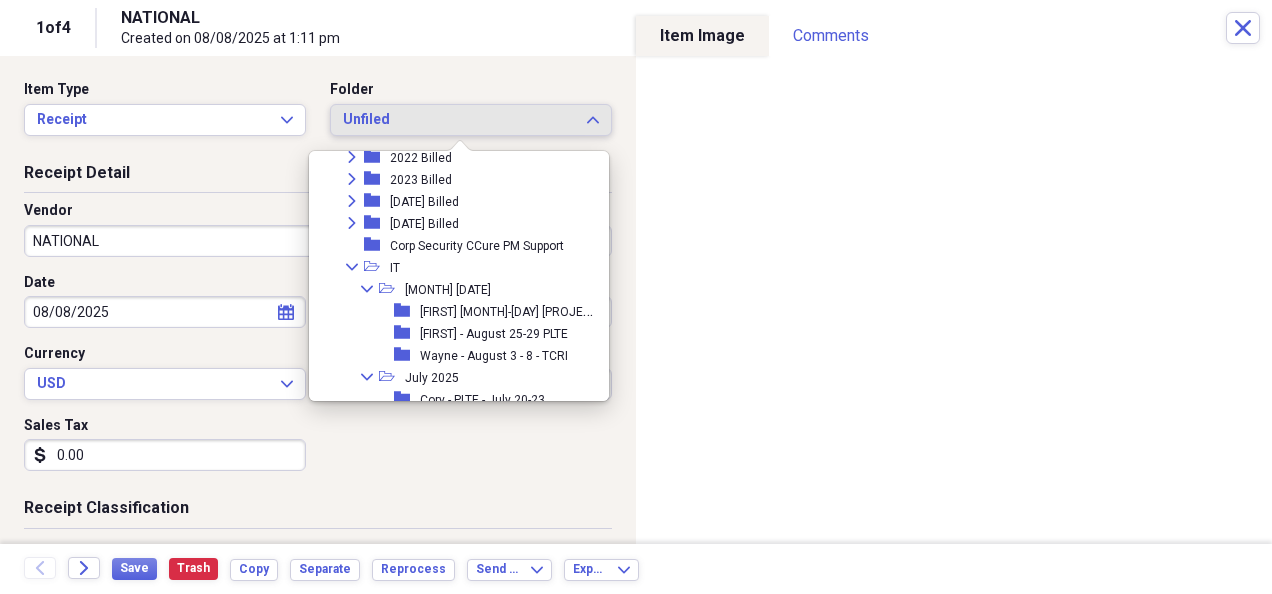 scroll, scrollTop: 1600, scrollLeft: 0, axis: vertical 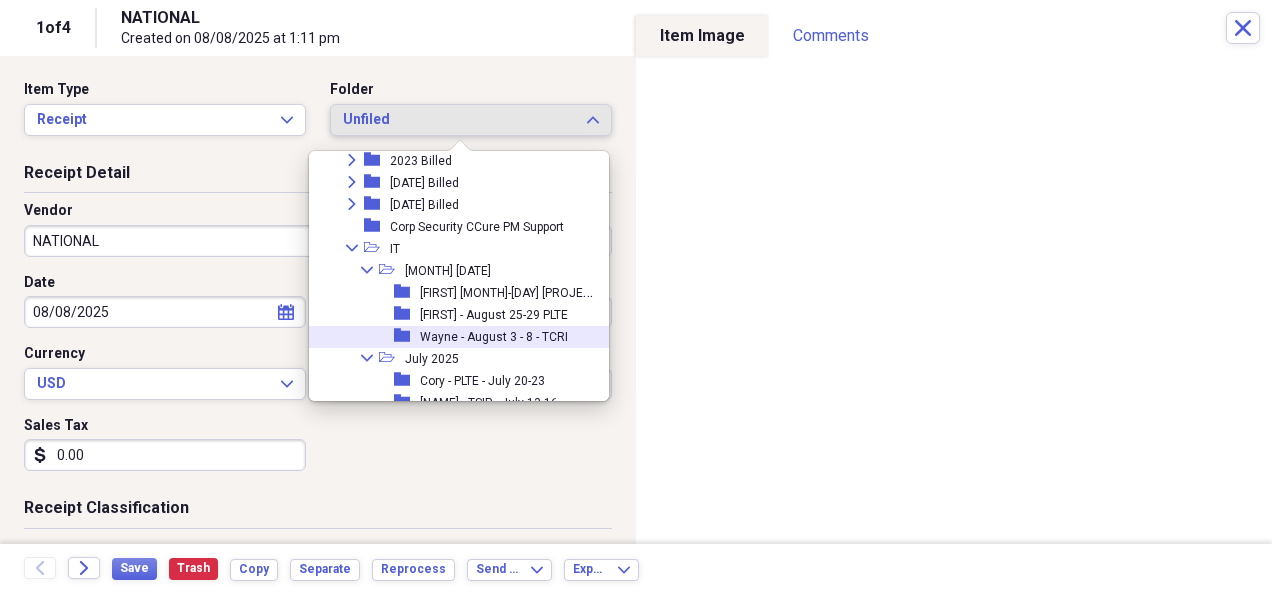 click on "Wayne - August 3 - 8 - TCRI" at bounding box center [494, 337] 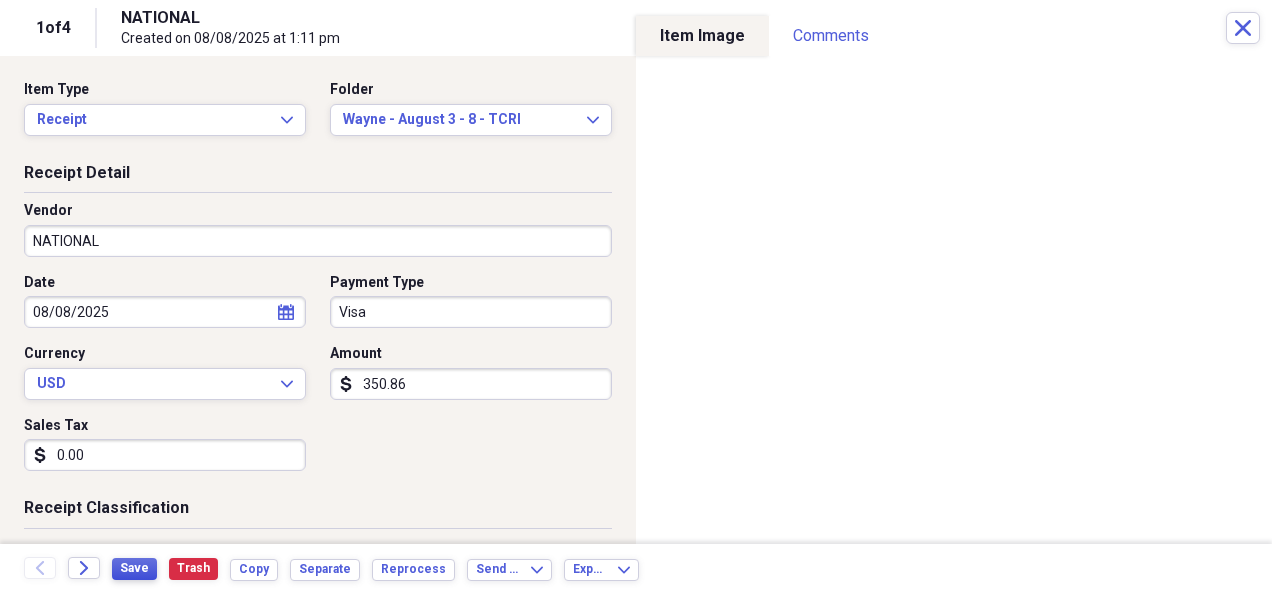 click on "Save" at bounding box center (134, 568) 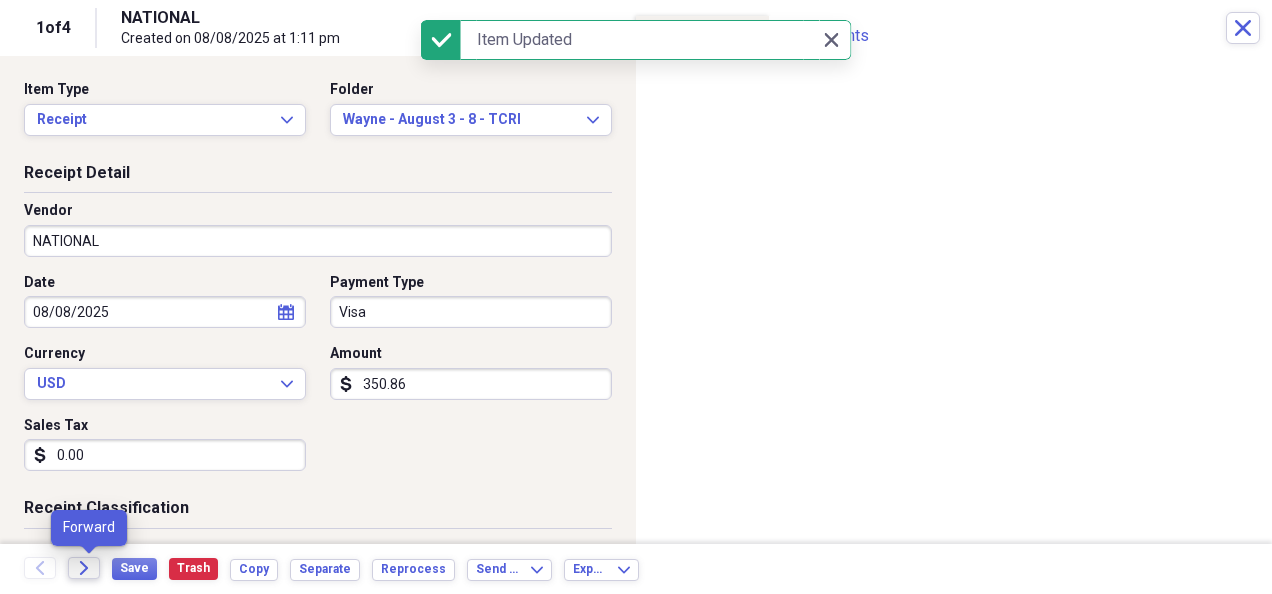click 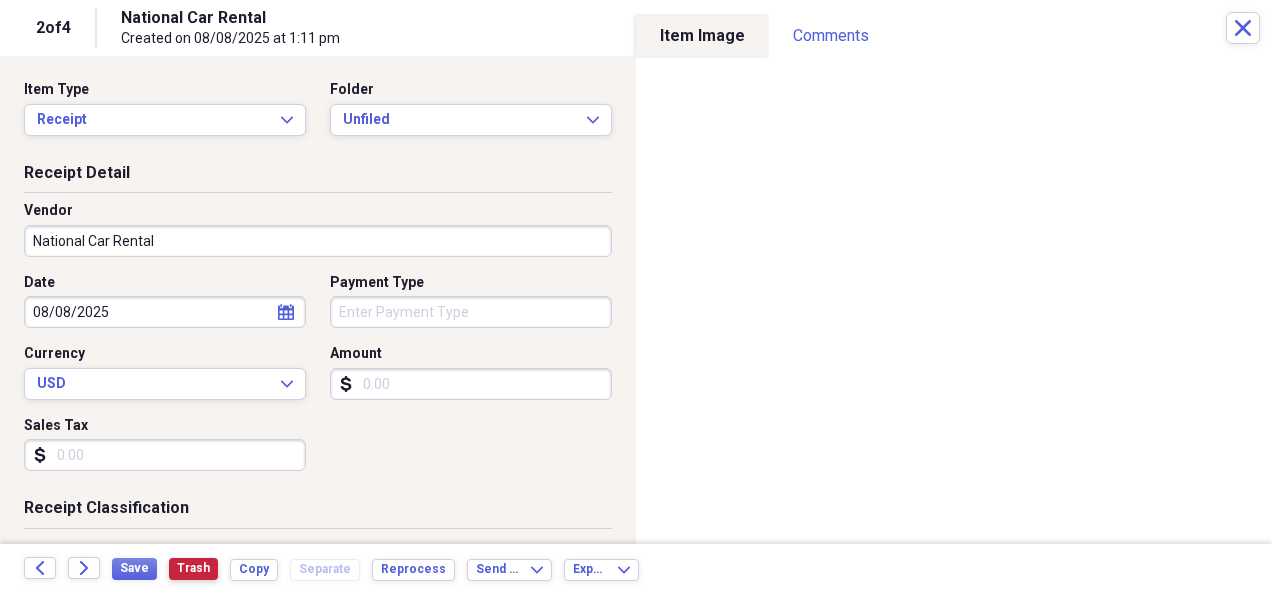 click on "Trash" at bounding box center (193, 568) 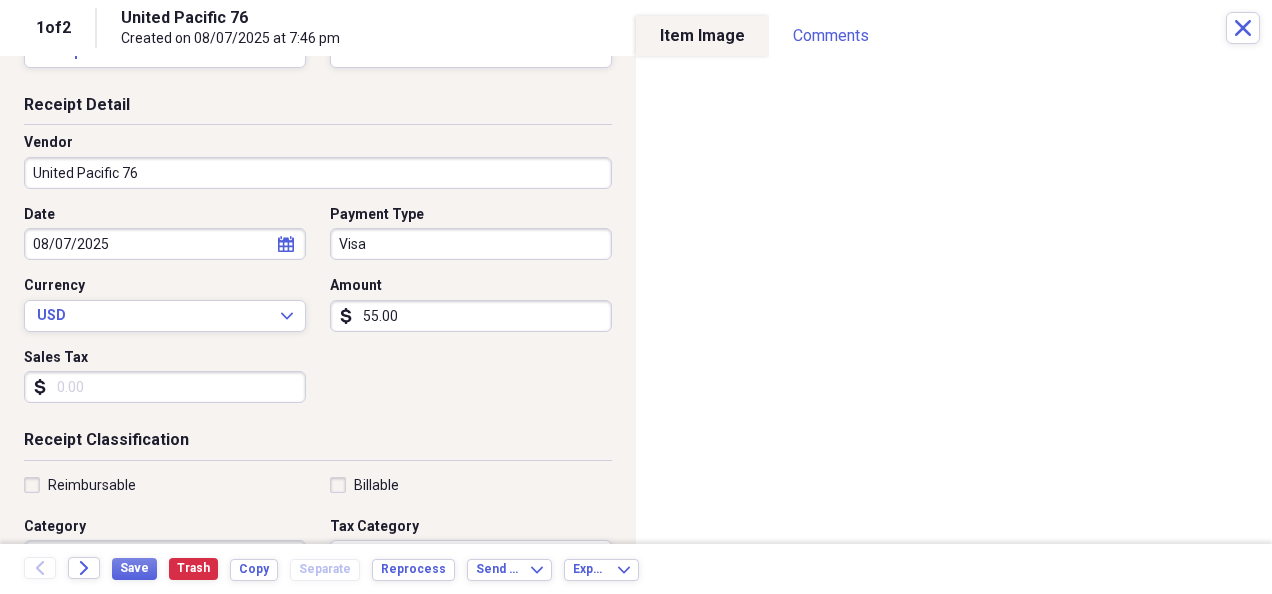 scroll, scrollTop: 0, scrollLeft: 0, axis: both 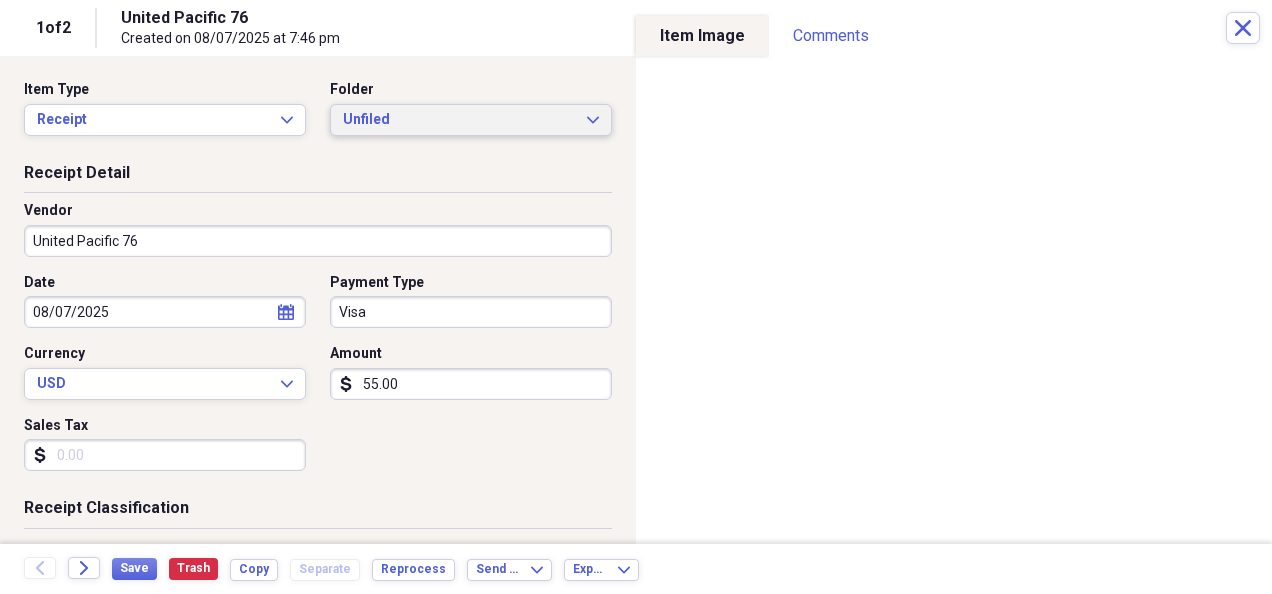 click on "Expand" 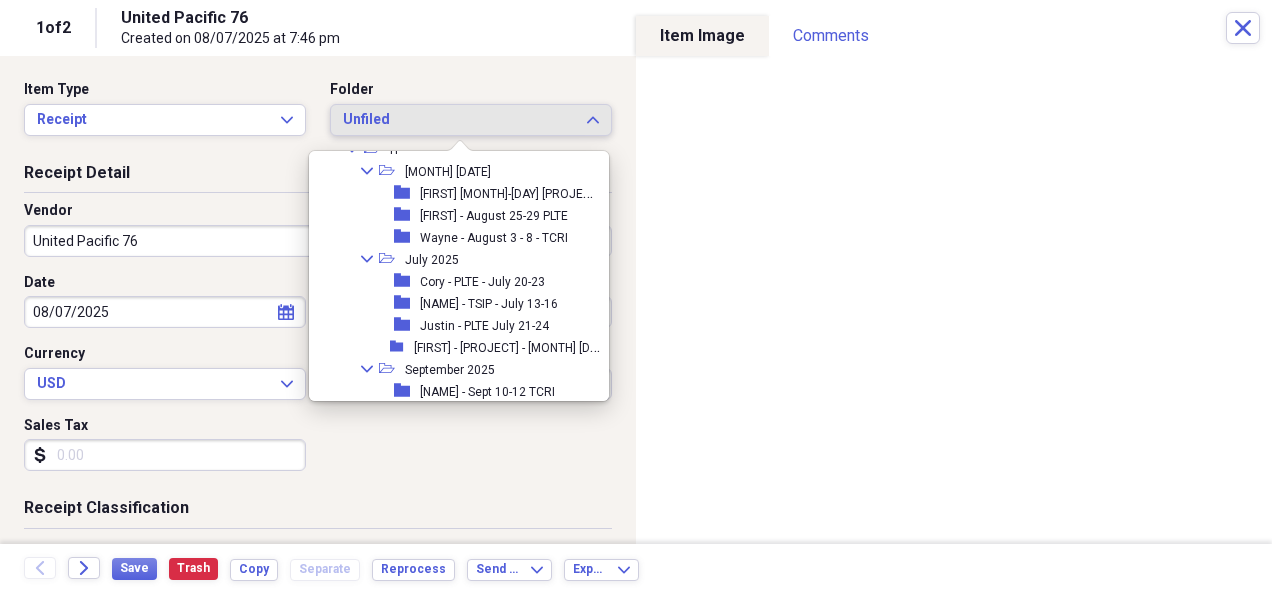 scroll, scrollTop: 1700, scrollLeft: 0, axis: vertical 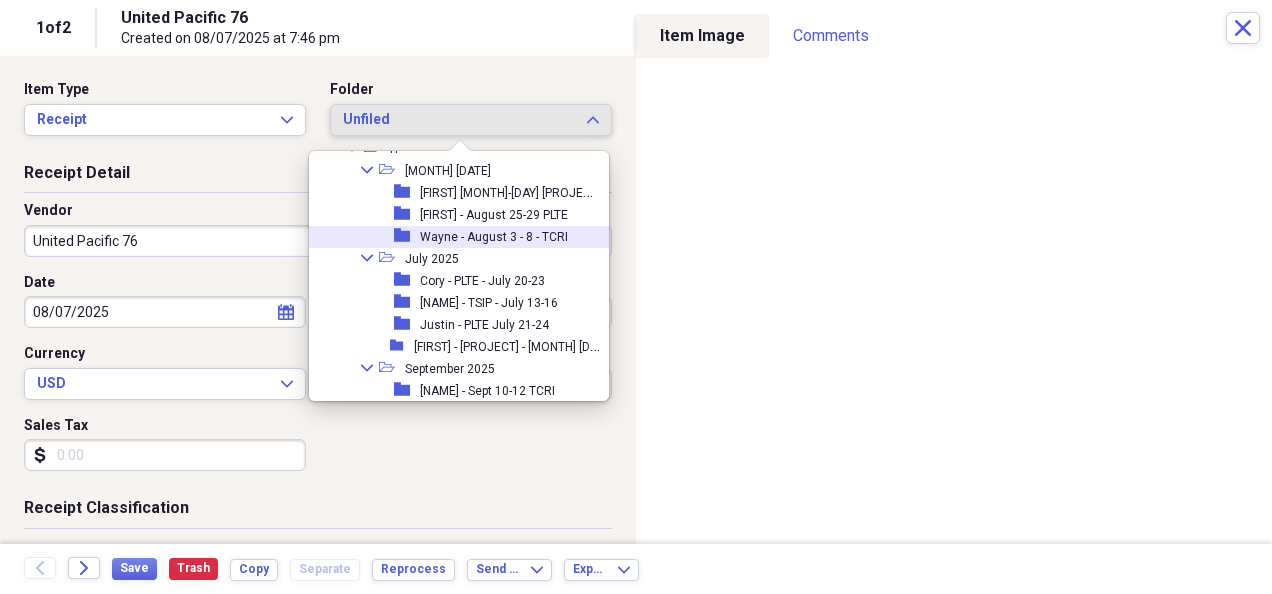click on "Wayne - August 3 - 8 - TCRI" at bounding box center [494, 237] 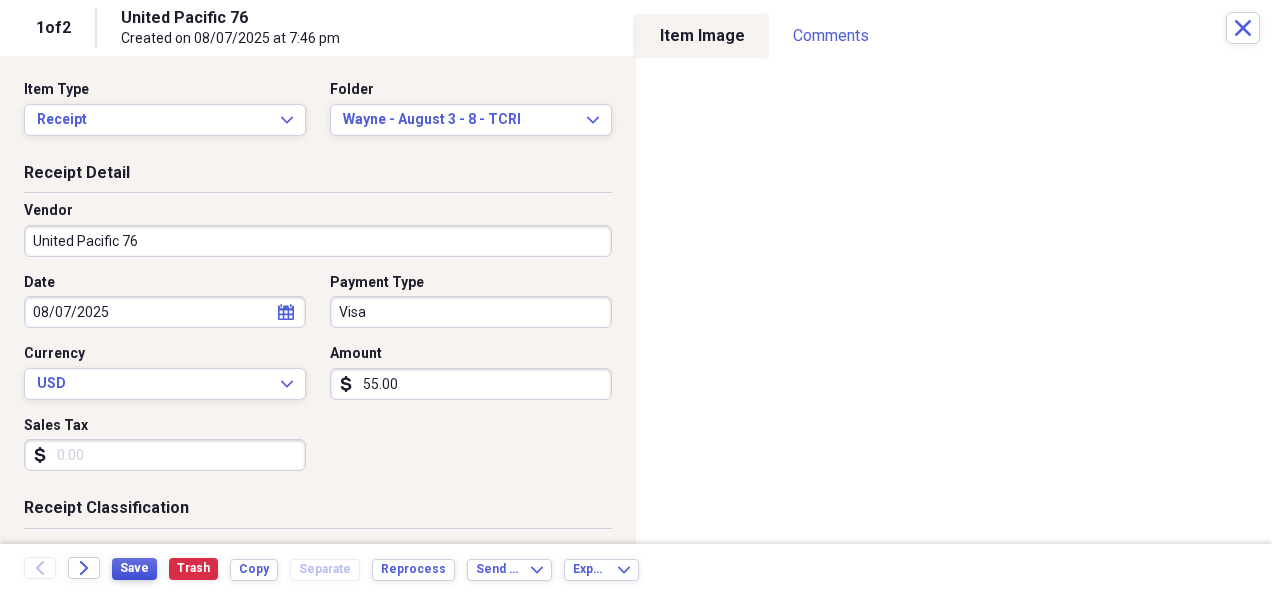 click on "Save" at bounding box center (134, 568) 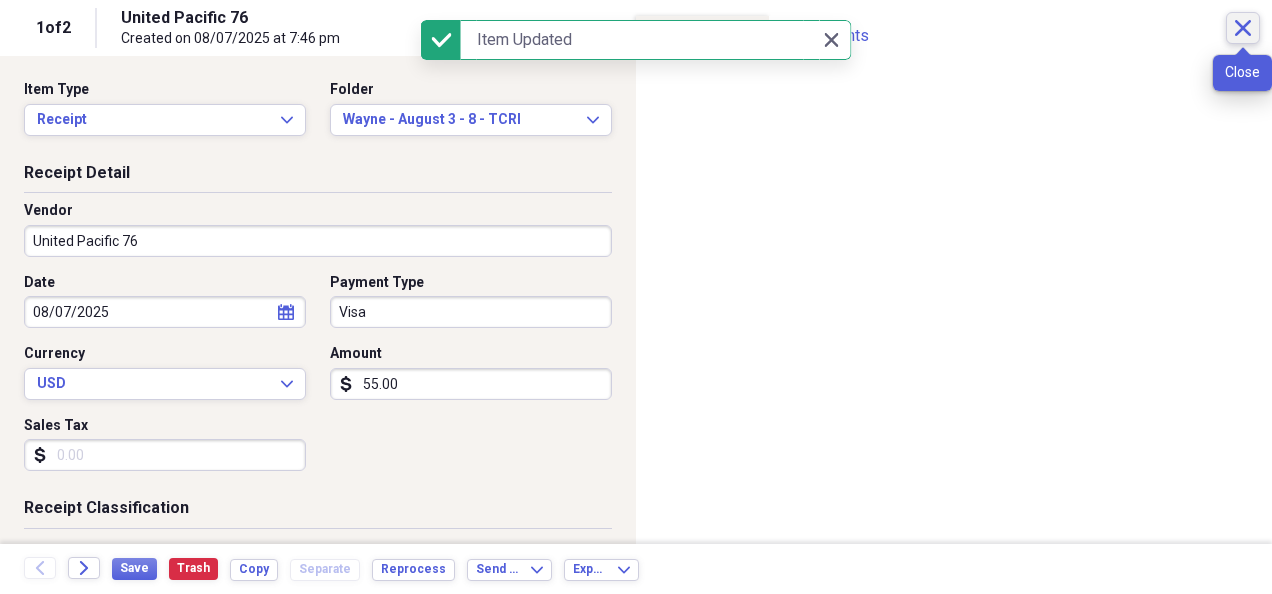 click 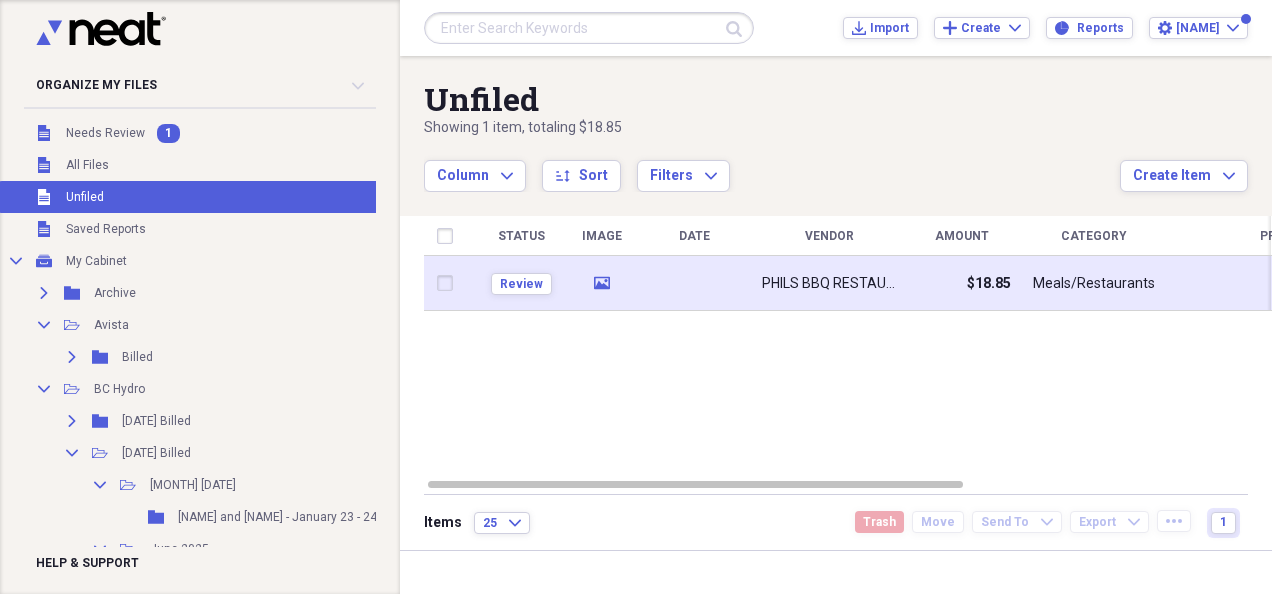 click on "PHILS BBQ RESTAURANT JBG" at bounding box center [829, 284] 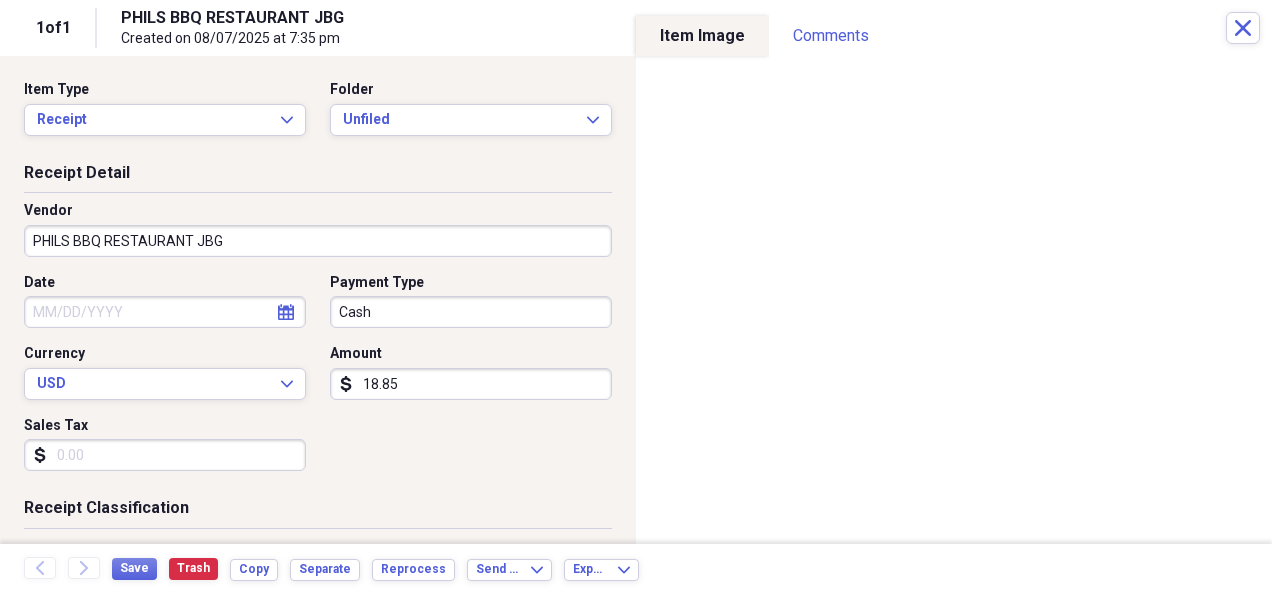 click 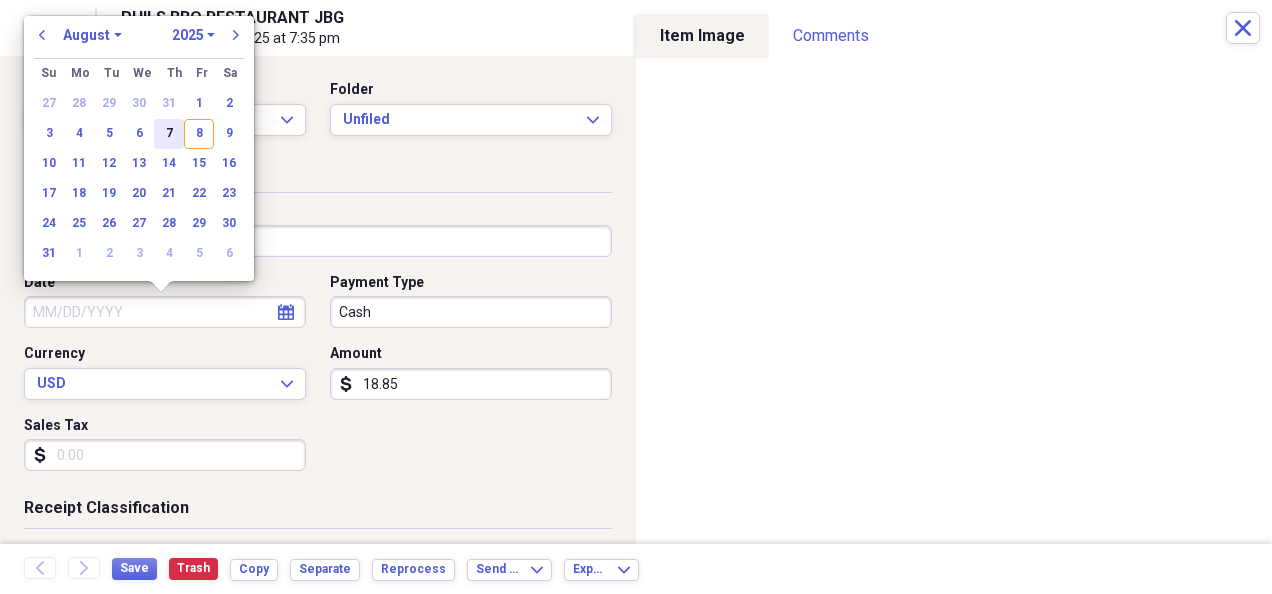 click on "7" at bounding box center [169, 134] 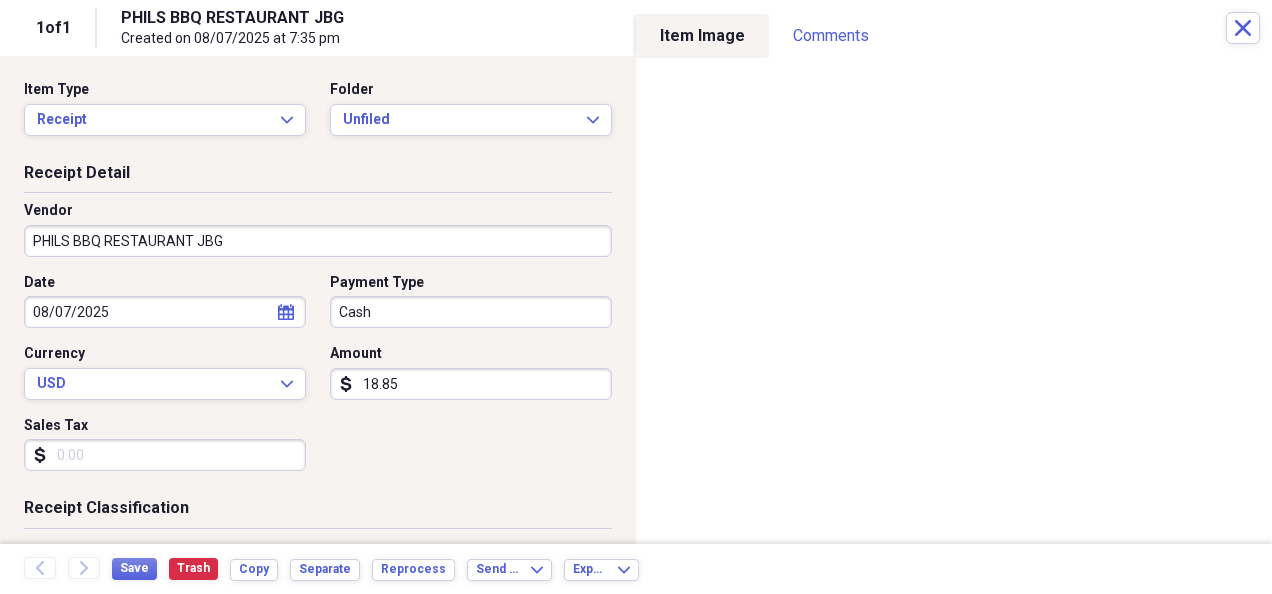click on "PHILS BBQ RESTAURANT JBG" at bounding box center [318, 241] 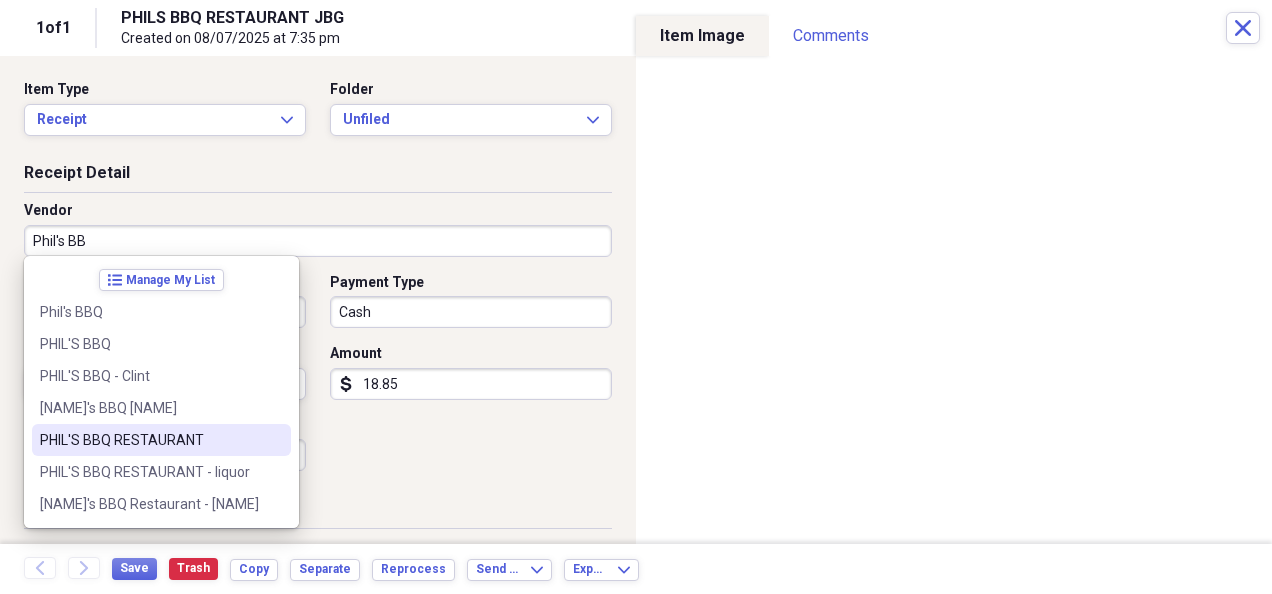 click on "PHIL'S BBQ RESTAURANT" at bounding box center [149, 440] 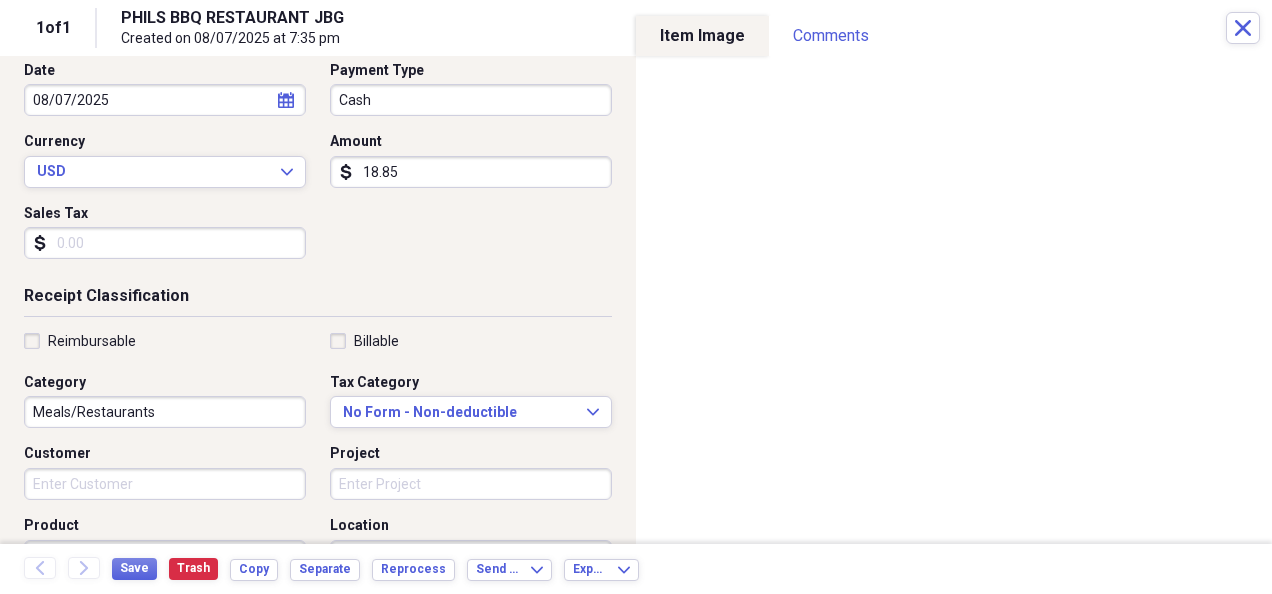 scroll, scrollTop: 0, scrollLeft: 0, axis: both 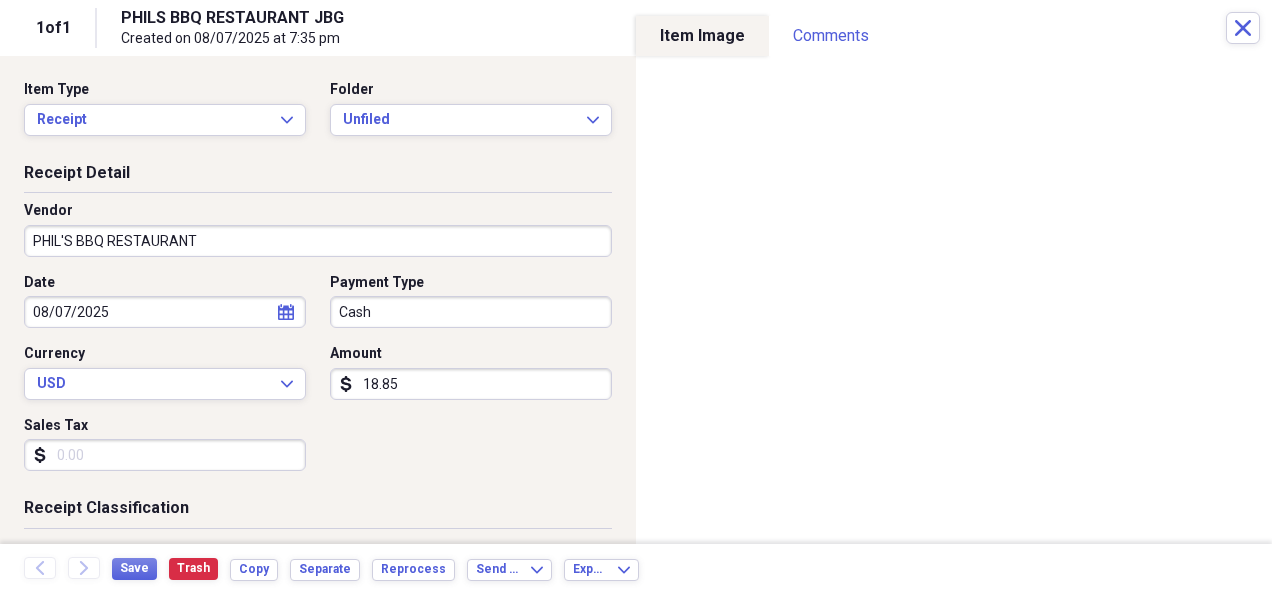 click on "18.85" at bounding box center (471, 384) 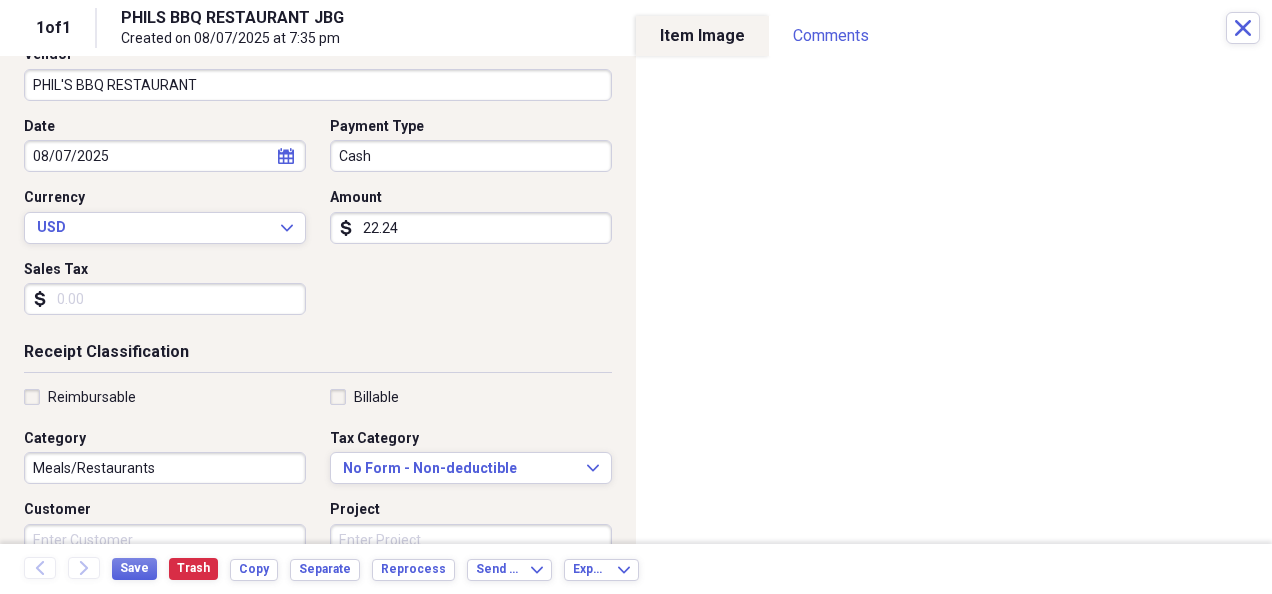 scroll, scrollTop: 0, scrollLeft: 0, axis: both 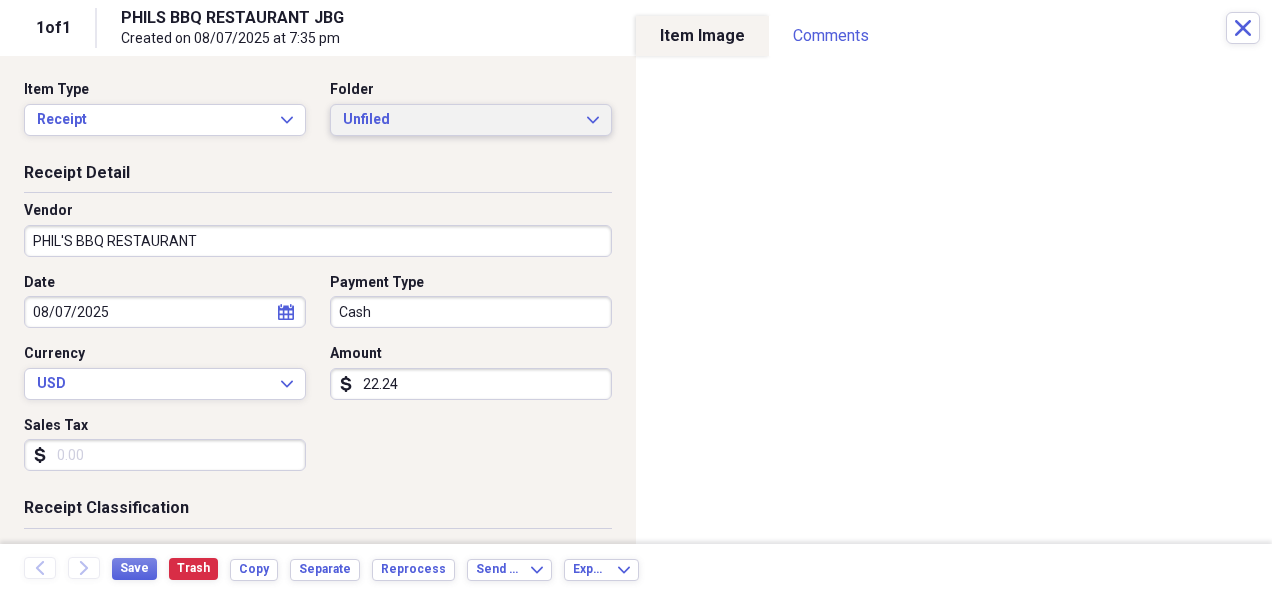type on "22.24" 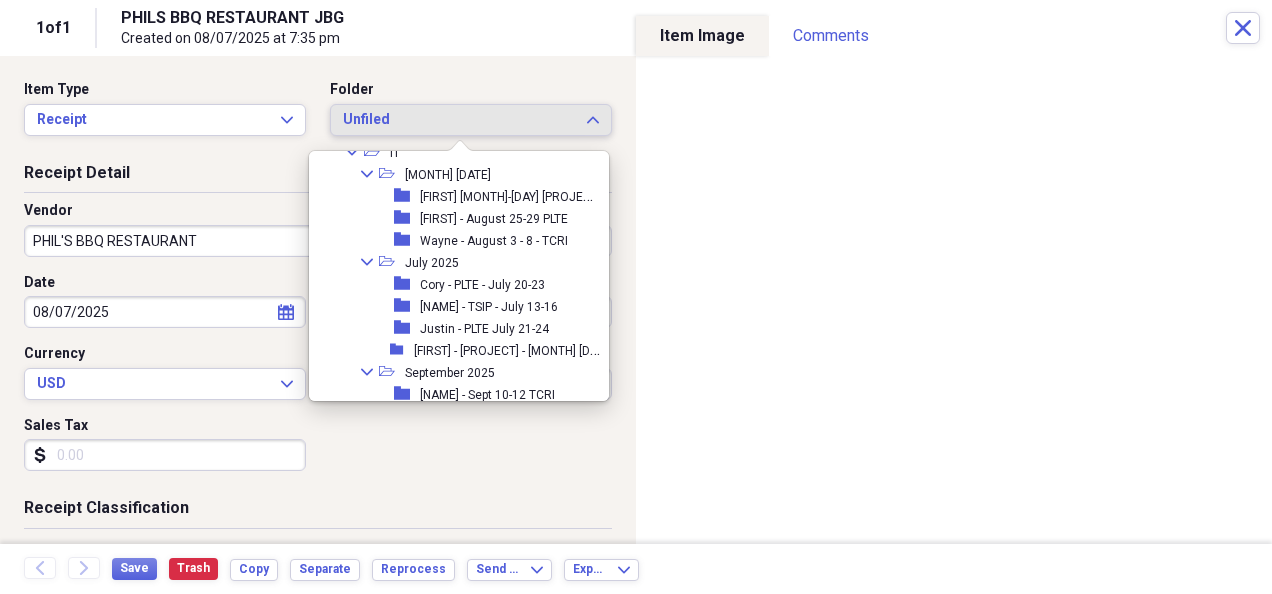scroll, scrollTop: 1700, scrollLeft: 0, axis: vertical 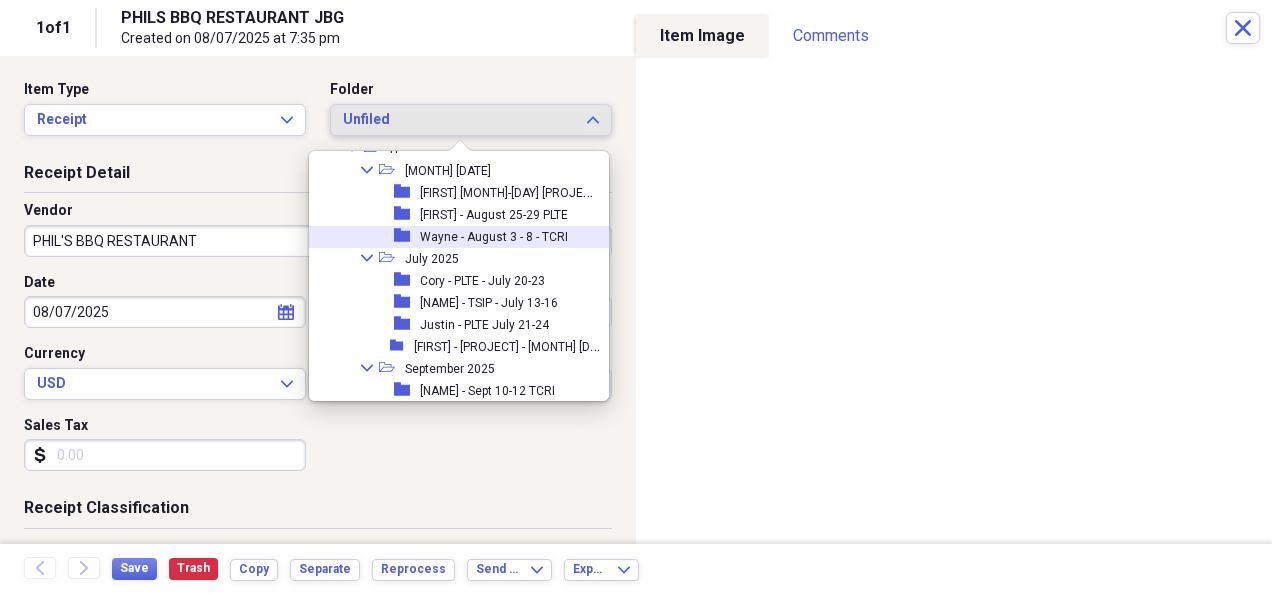 click on "Wayne - August 3 - 8 - TCRI" at bounding box center [494, 237] 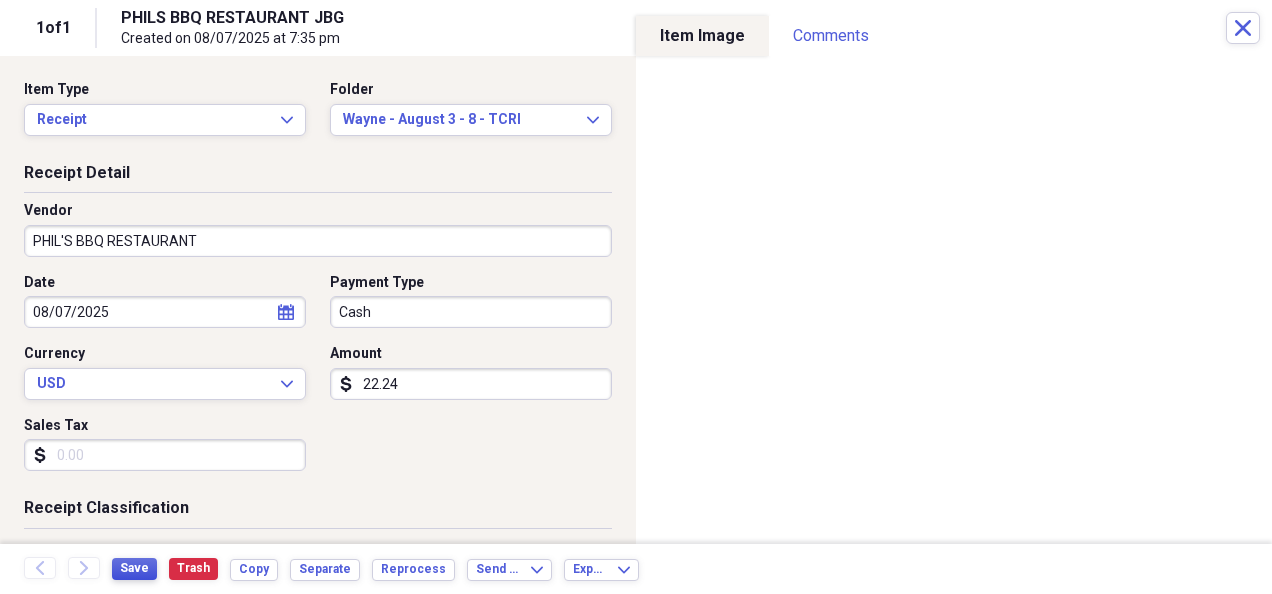 click on "Save" at bounding box center (134, 568) 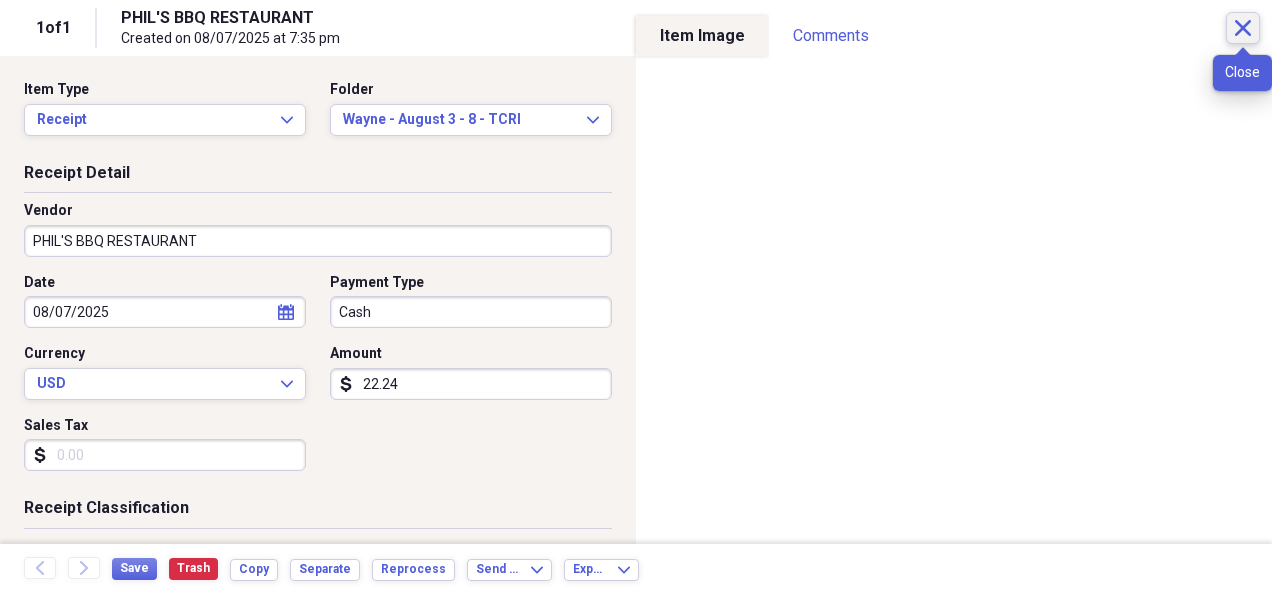 click on "Close" at bounding box center [1243, 28] 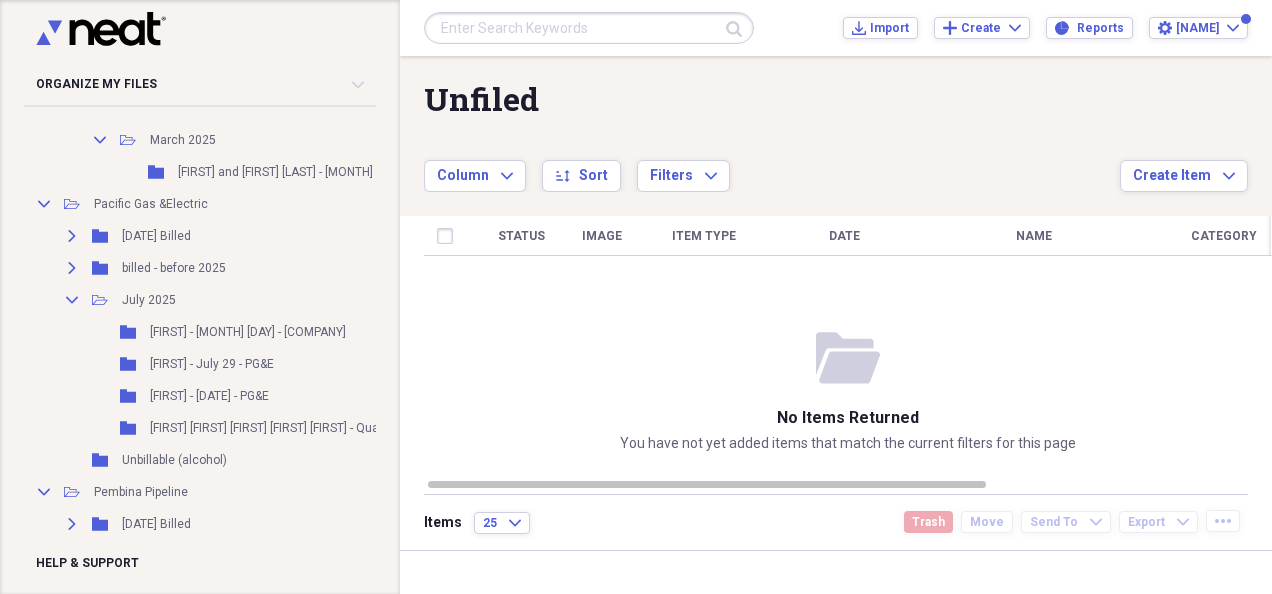 scroll, scrollTop: 2900, scrollLeft: 0, axis: vertical 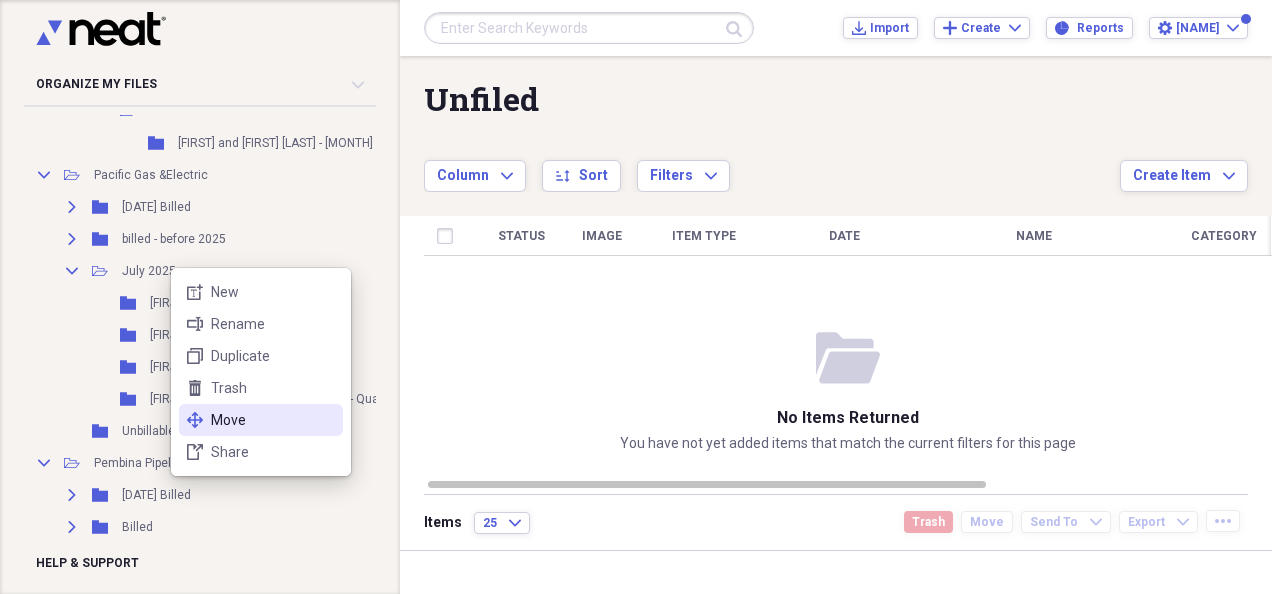 click on "Move" at bounding box center [273, 420] 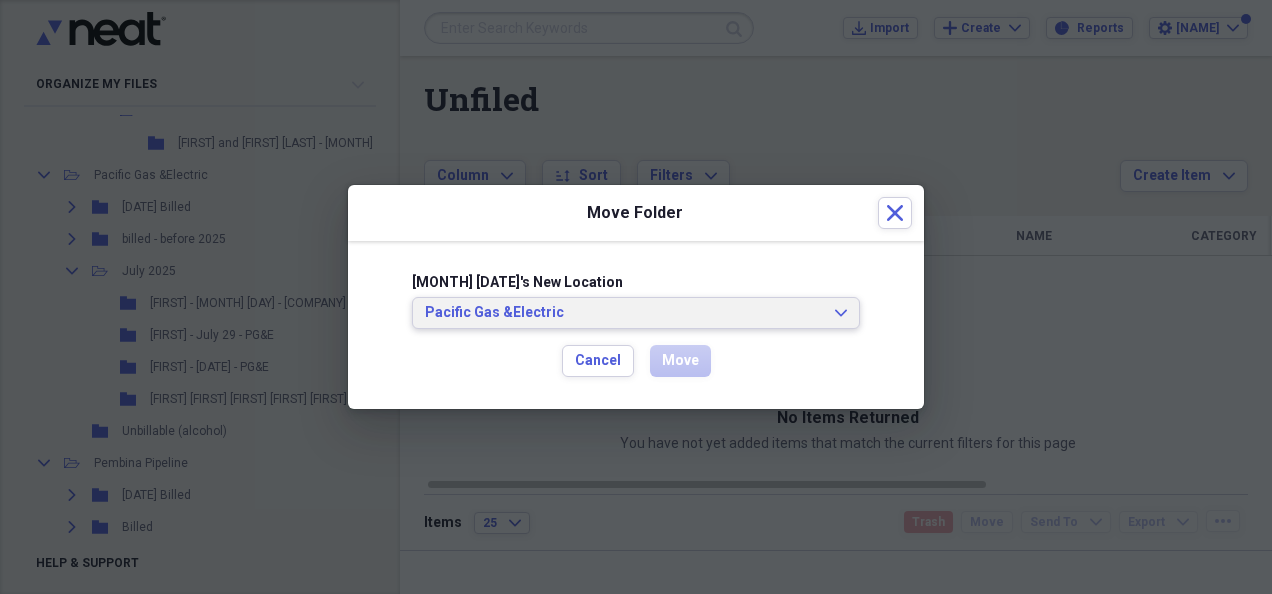 click on "Expand" 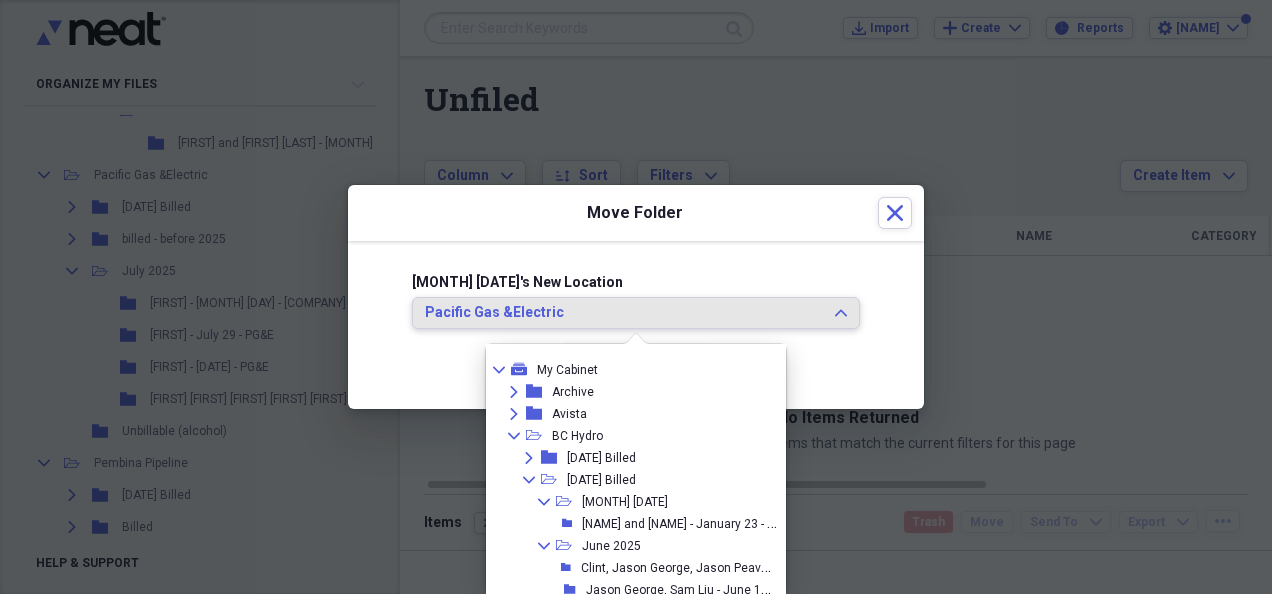 scroll, scrollTop: 1162, scrollLeft: 0, axis: vertical 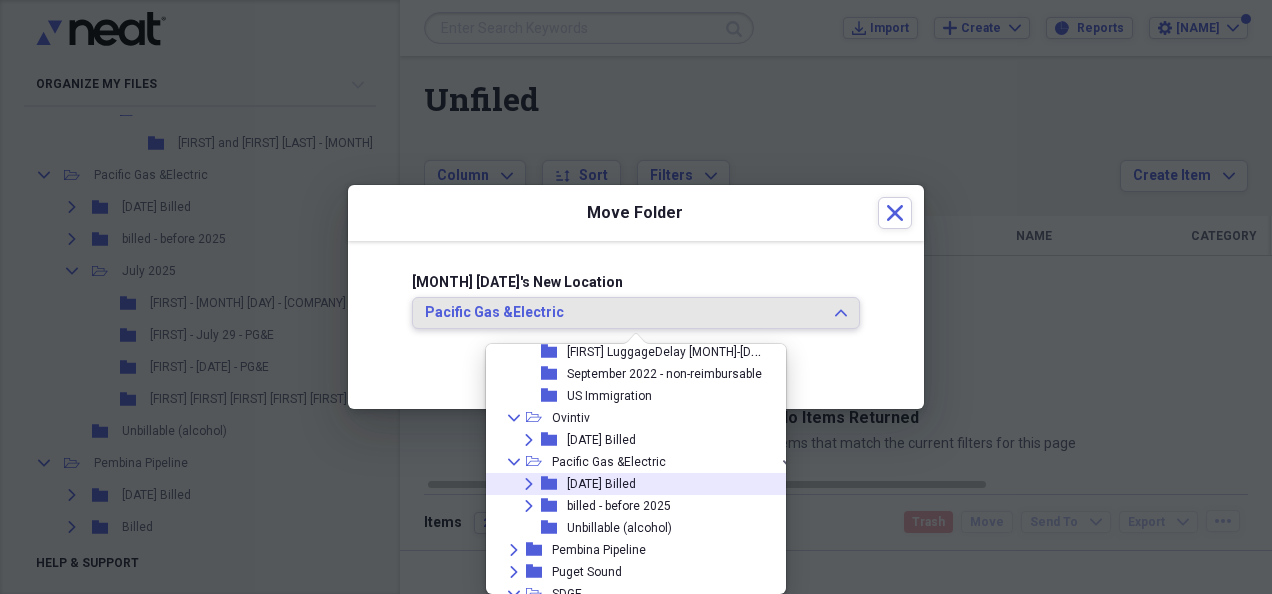 click on "[DATE] Billed" at bounding box center (601, 484) 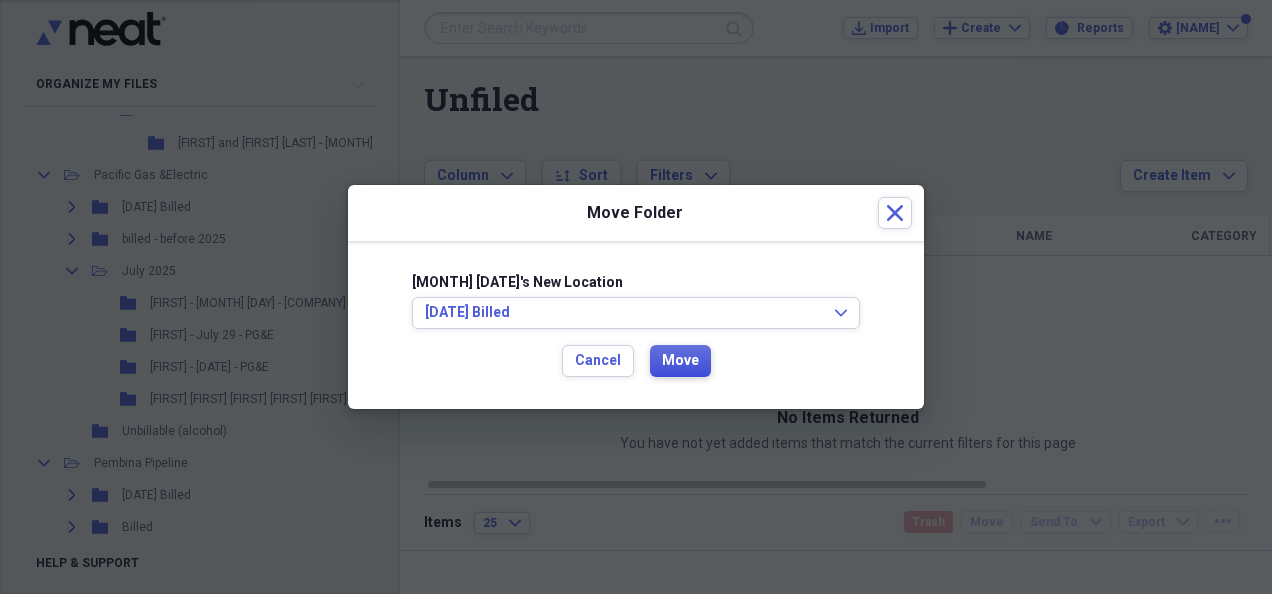 click on "Move" at bounding box center [680, 361] 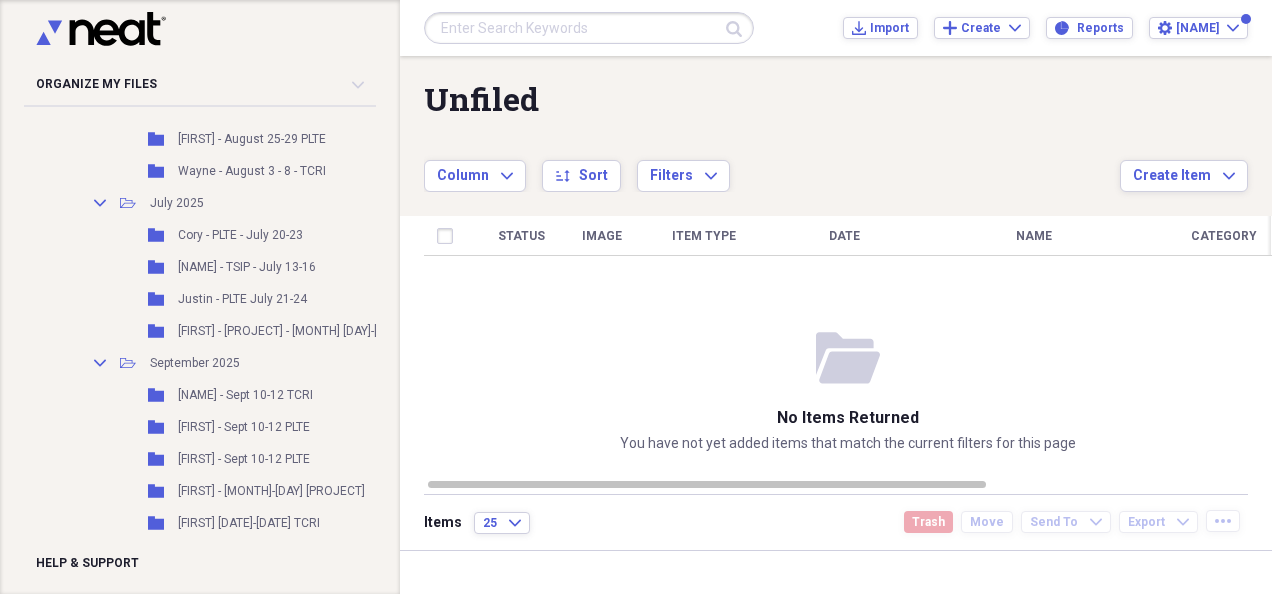 scroll, scrollTop: 5300, scrollLeft: 0, axis: vertical 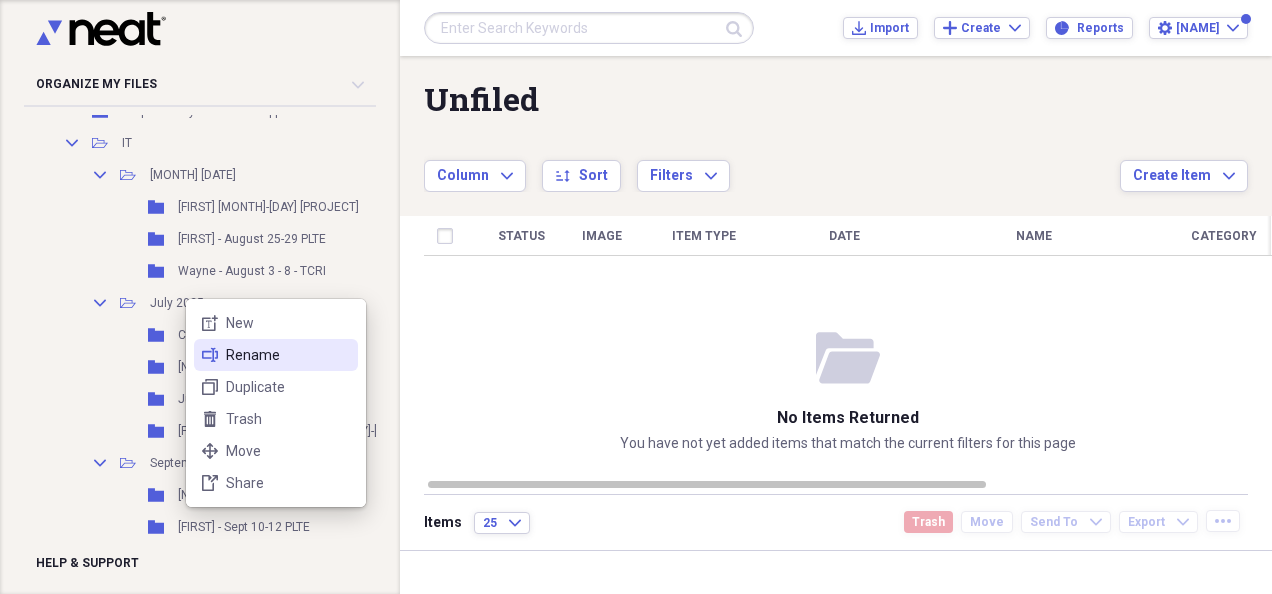 click on "Rename" at bounding box center (288, 355) 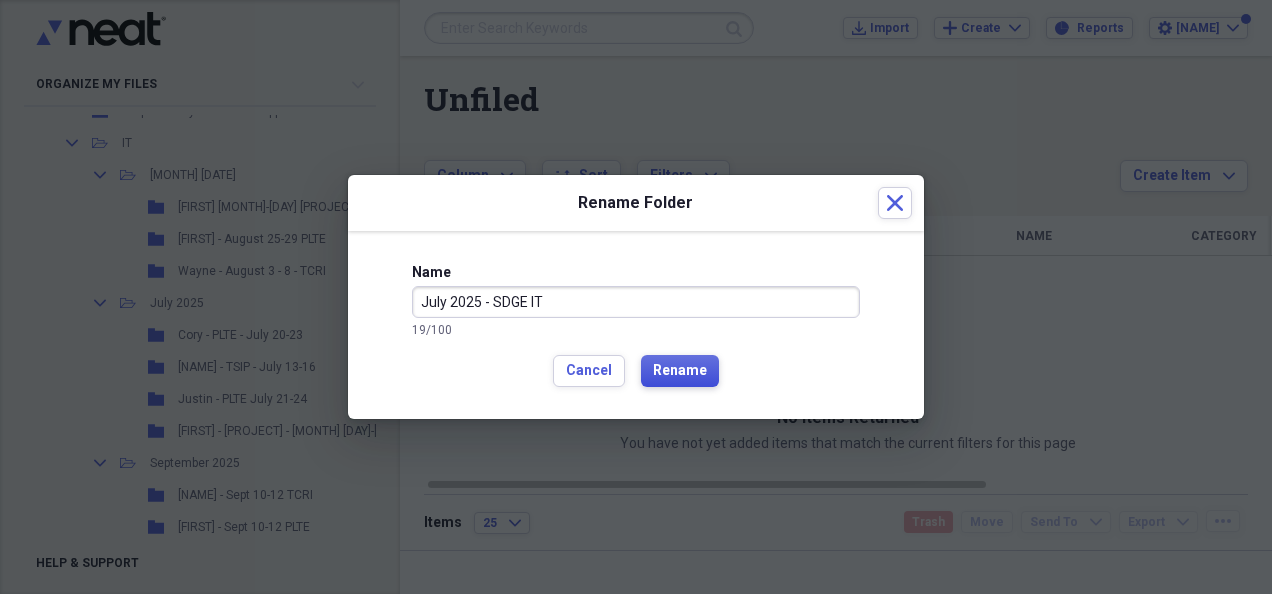 type on "July 2025 - SDGE IT" 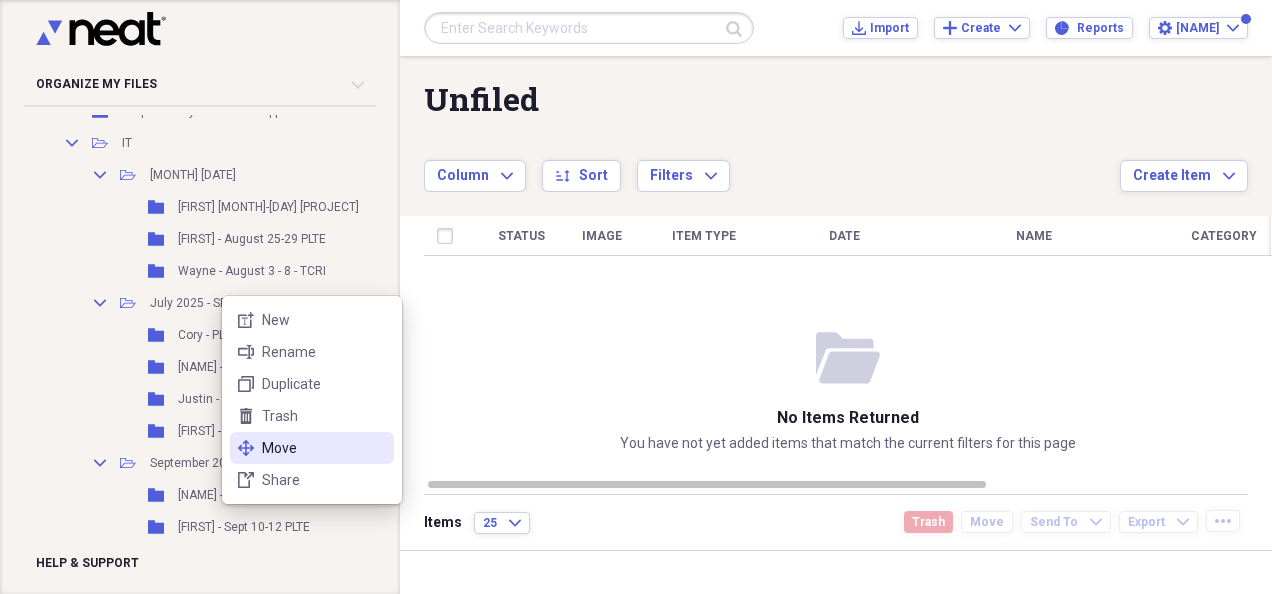 click on "Move" at bounding box center [324, 448] 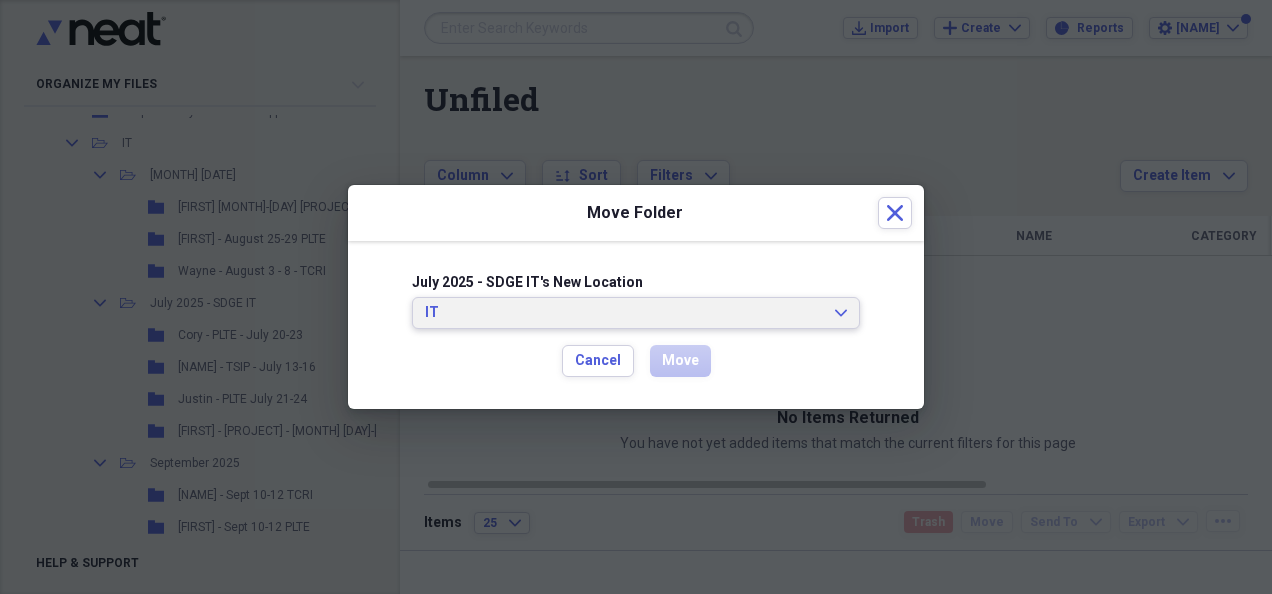 click on "Expand" 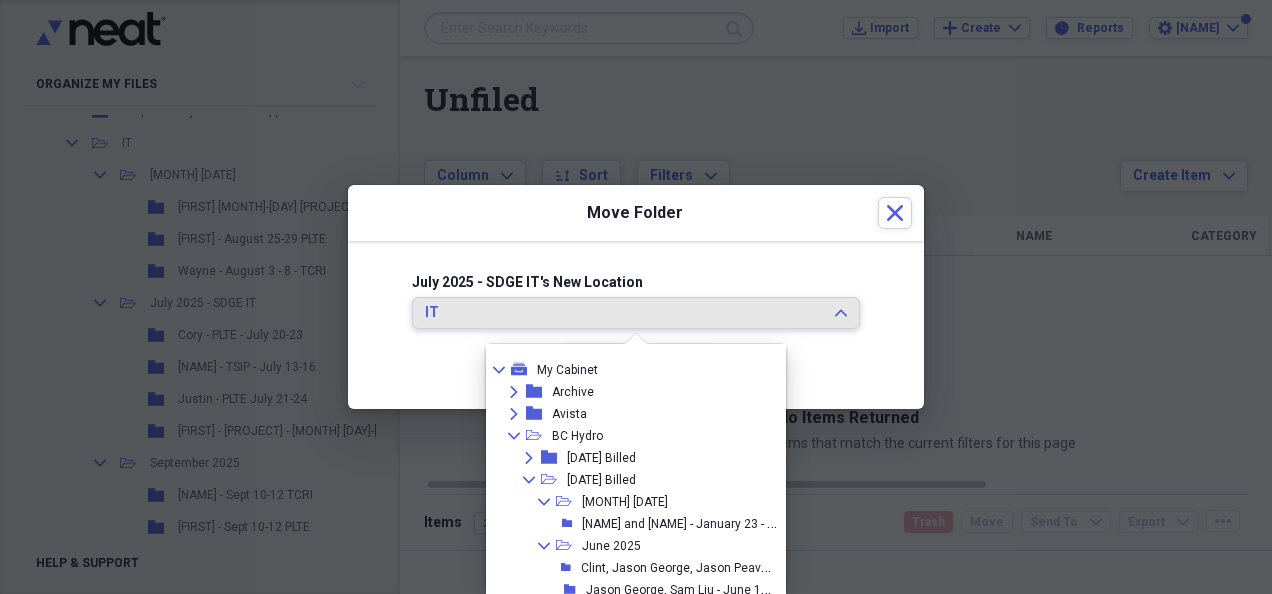 scroll, scrollTop: 1448, scrollLeft: 0, axis: vertical 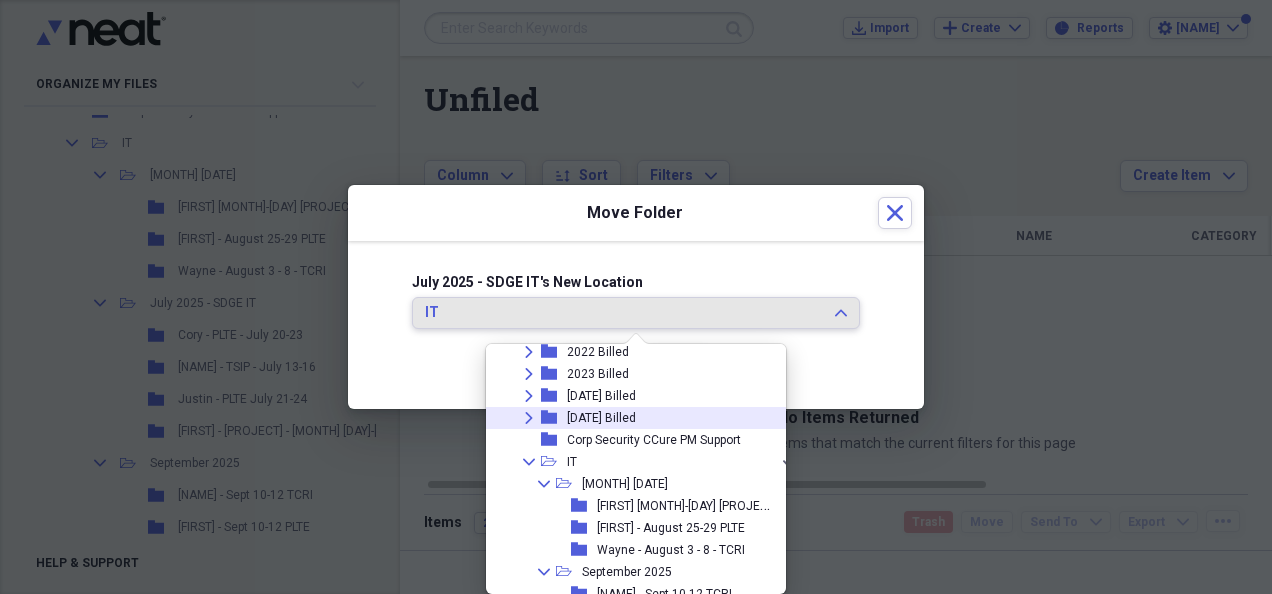 click on "[DATE] Billed" at bounding box center [601, 418] 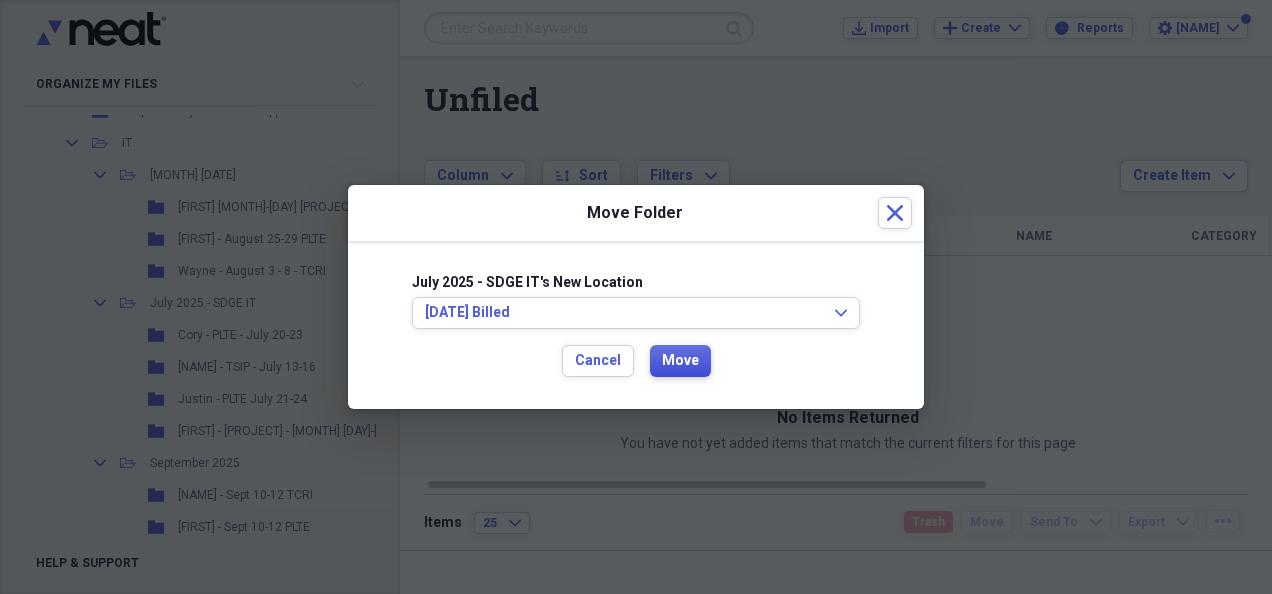 click on "Move" at bounding box center [680, 361] 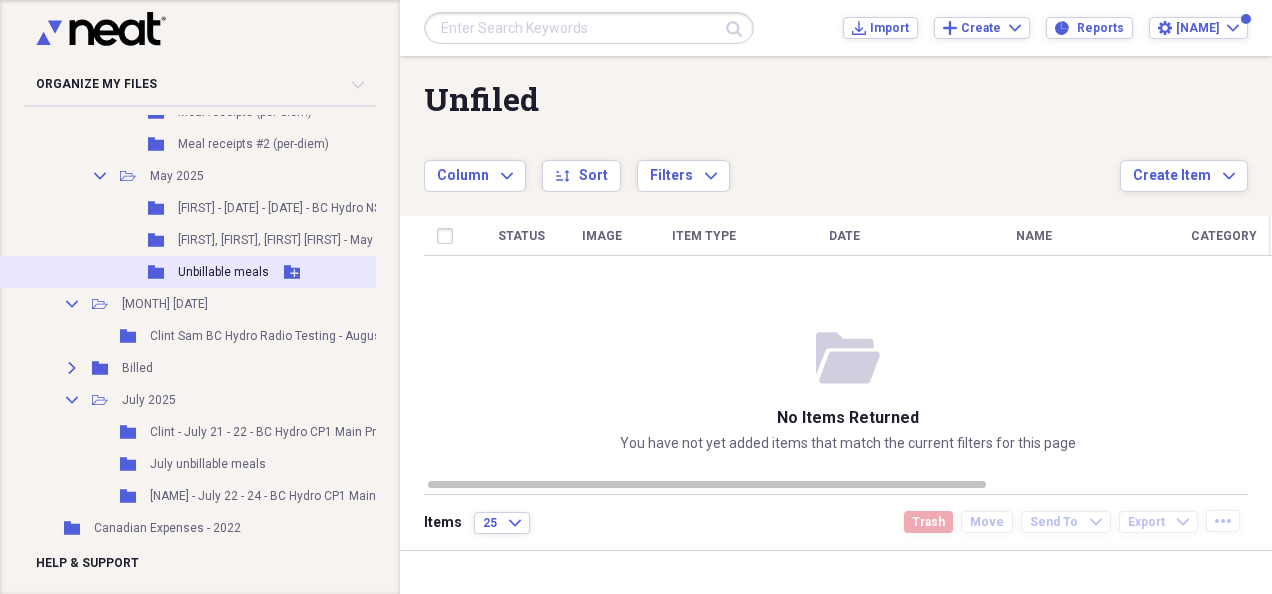 scroll, scrollTop: 600, scrollLeft: 0, axis: vertical 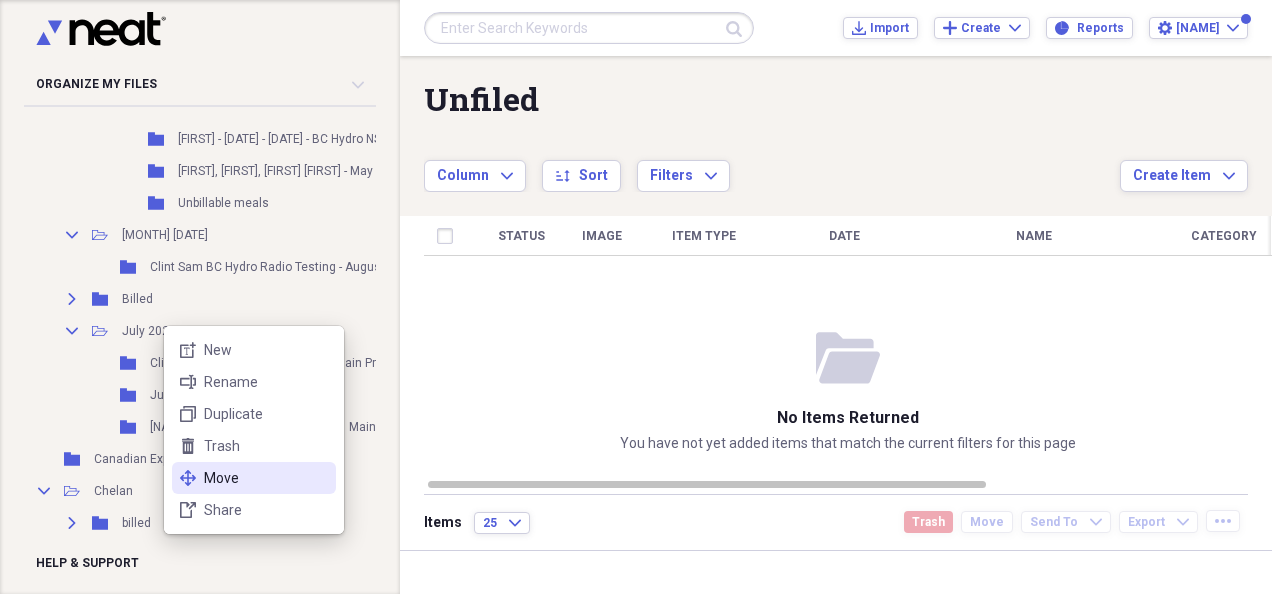 click on "Move" at bounding box center (266, 478) 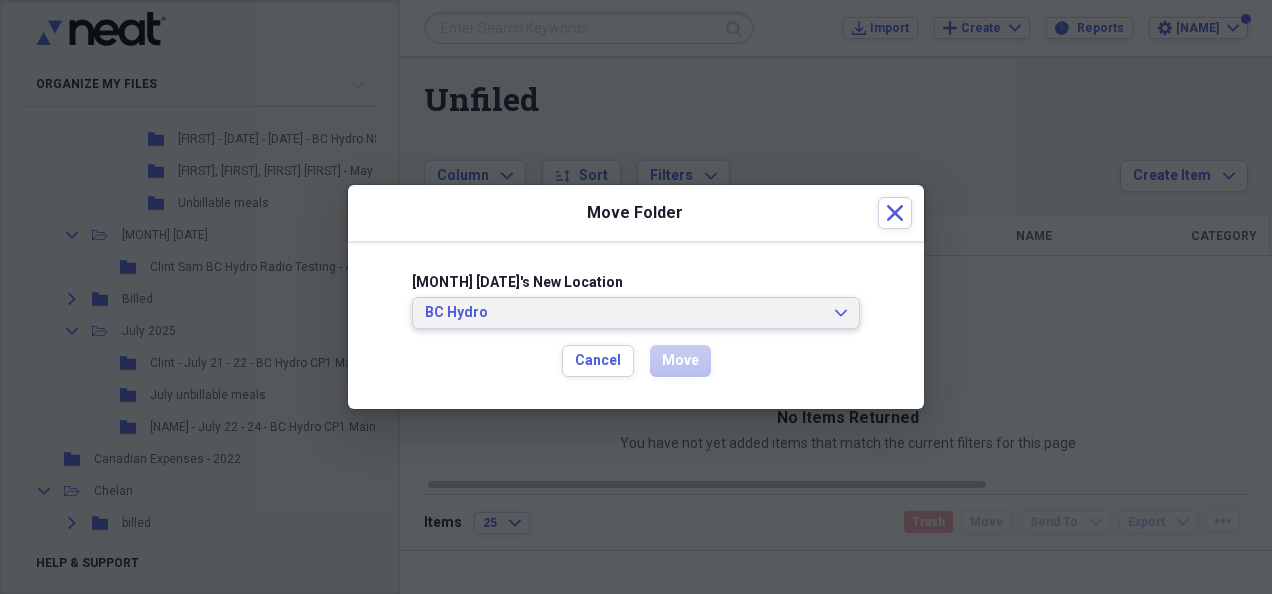 click on "Expand" 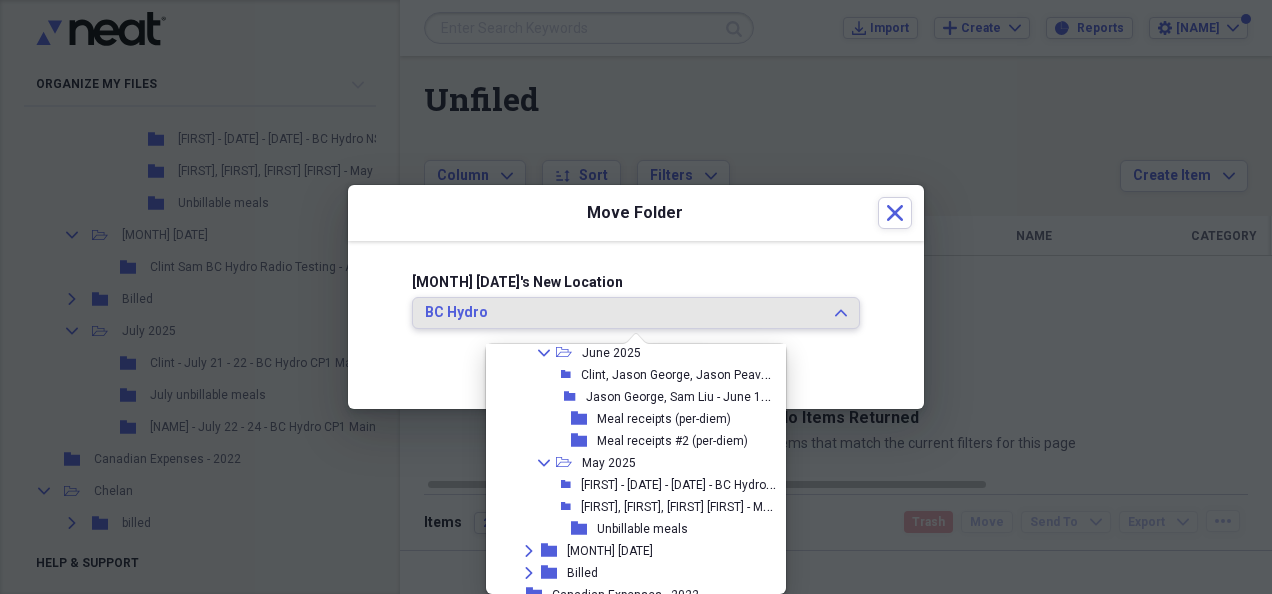scroll, scrollTop: 200, scrollLeft: 0, axis: vertical 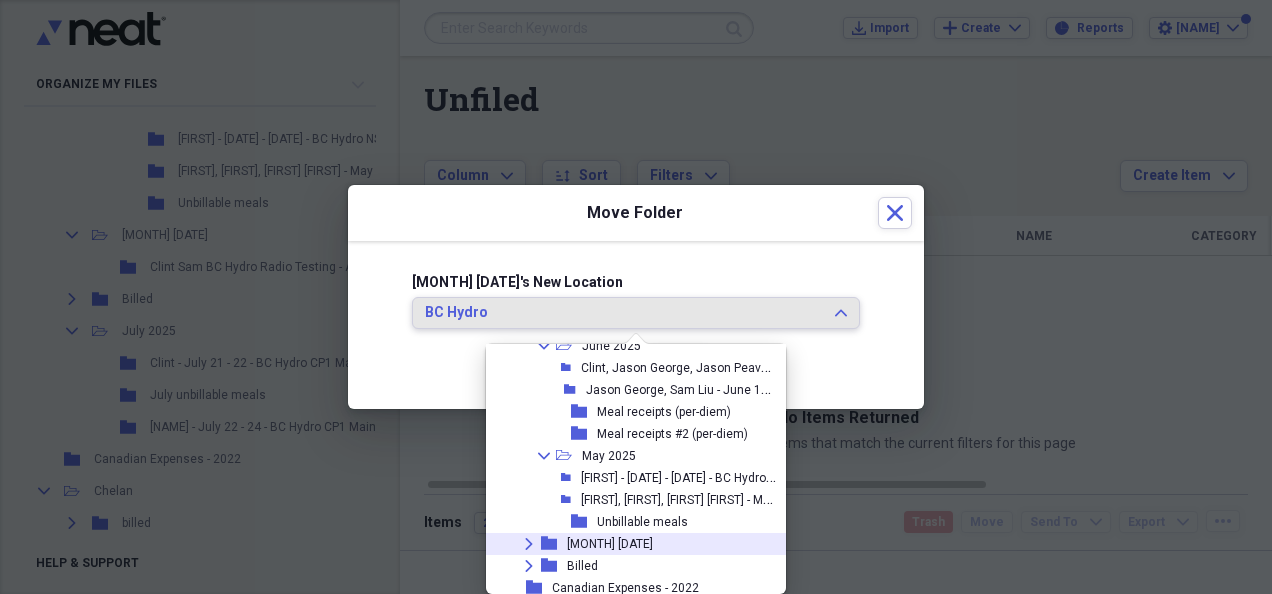 click on "[MONTH] [DATE]" at bounding box center [610, 544] 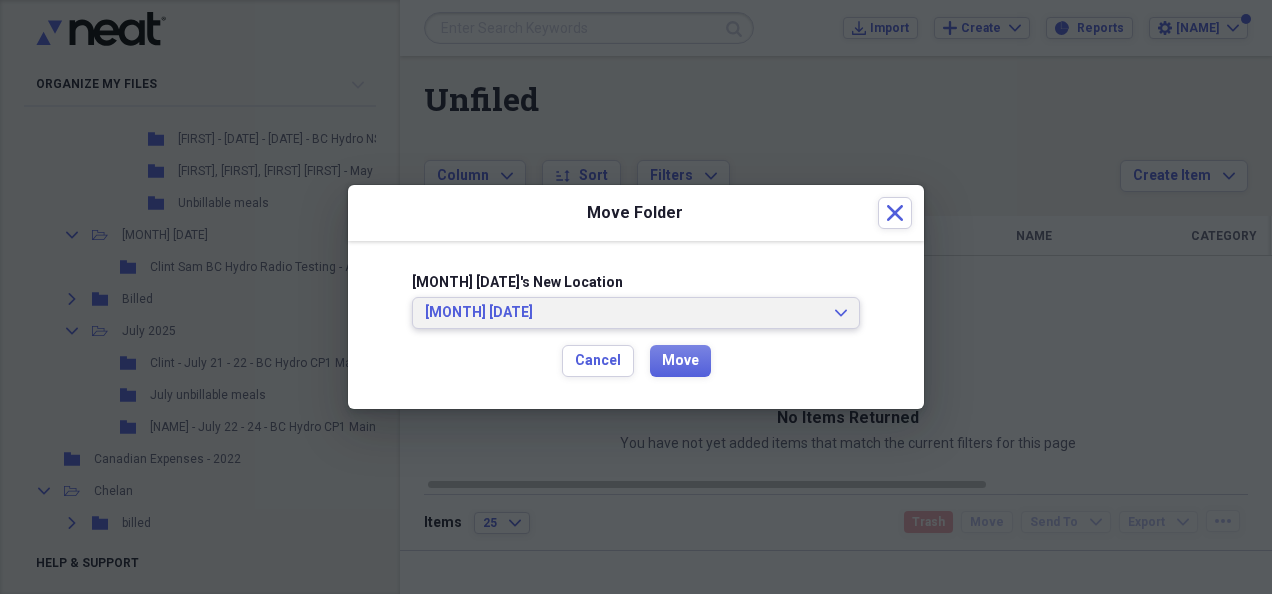 click on "Expand" 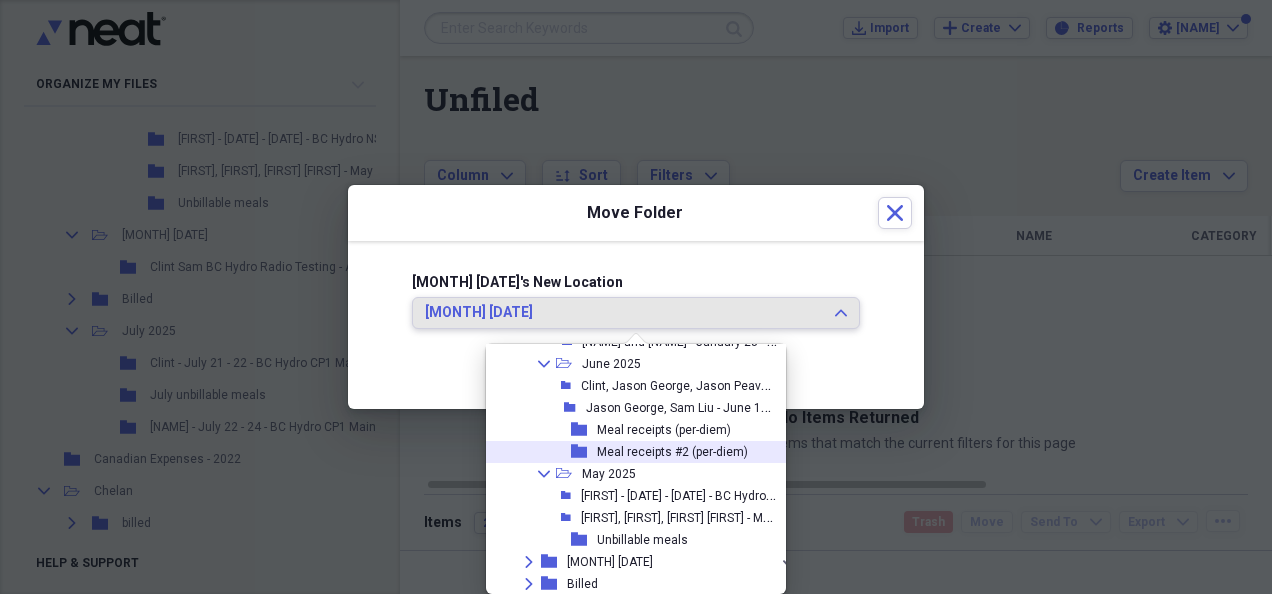 scroll, scrollTop: 82, scrollLeft: 0, axis: vertical 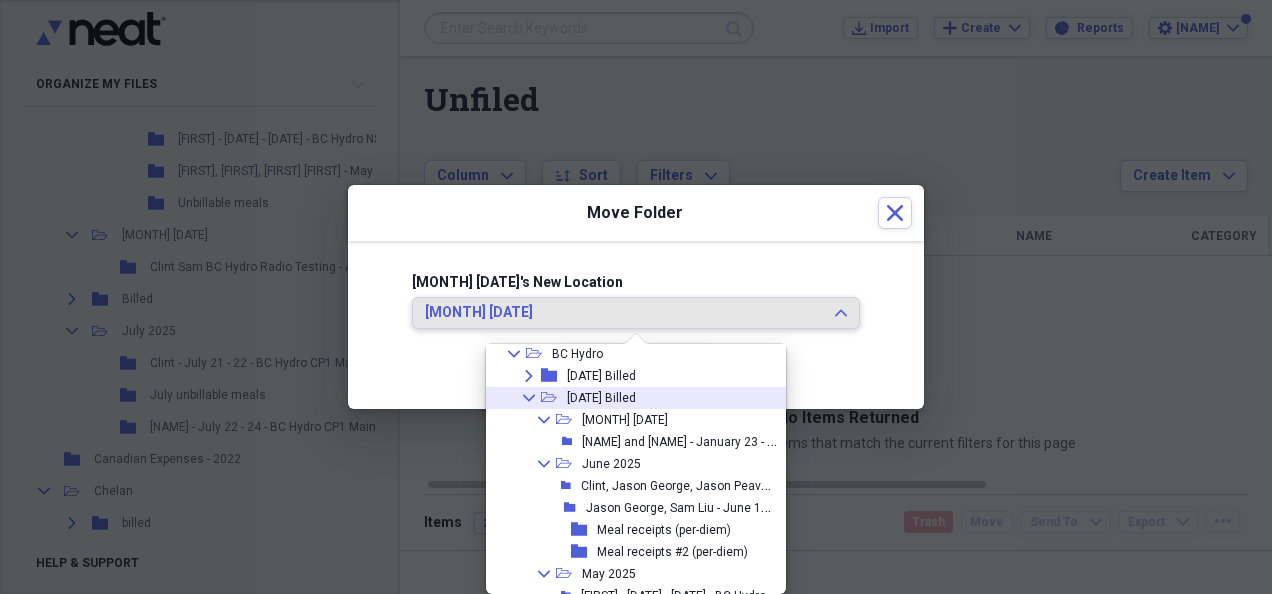 click on "[DATE] Billed" at bounding box center [601, 398] 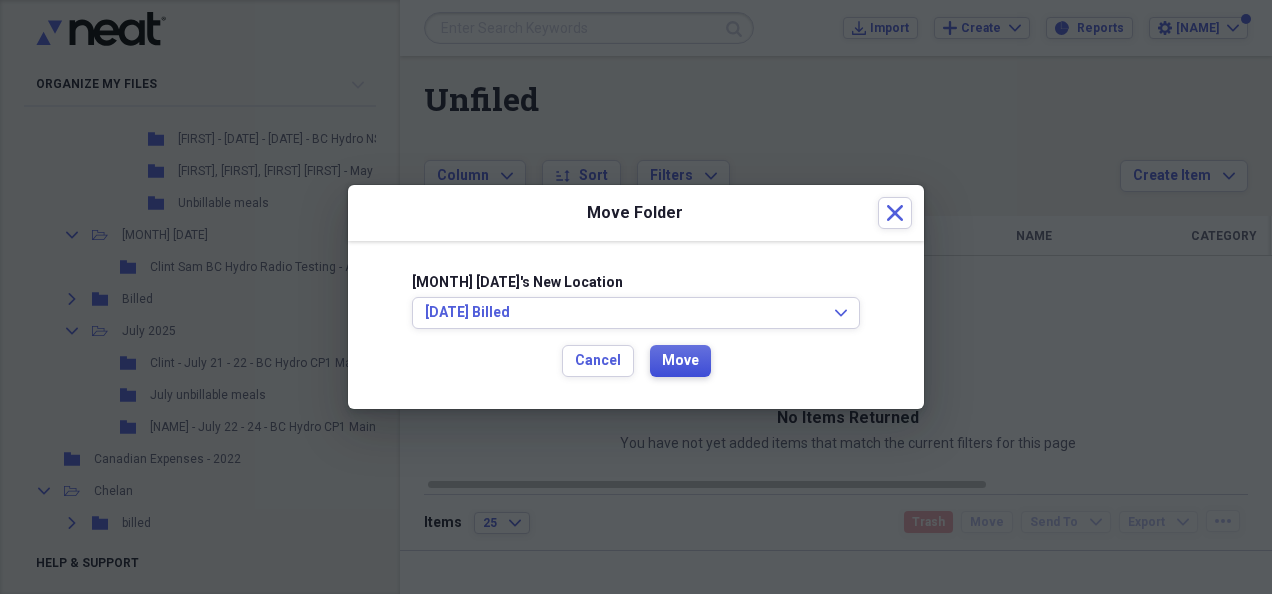 click on "Move" at bounding box center (680, 361) 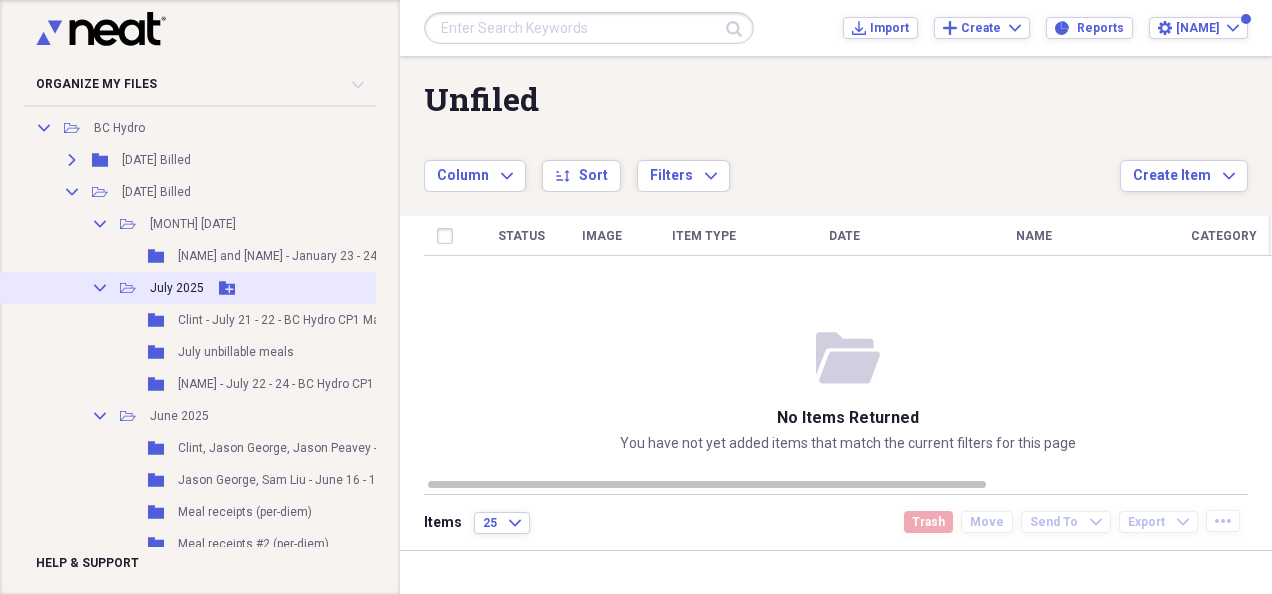 scroll, scrollTop: 228, scrollLeft: 0, axis: vertical 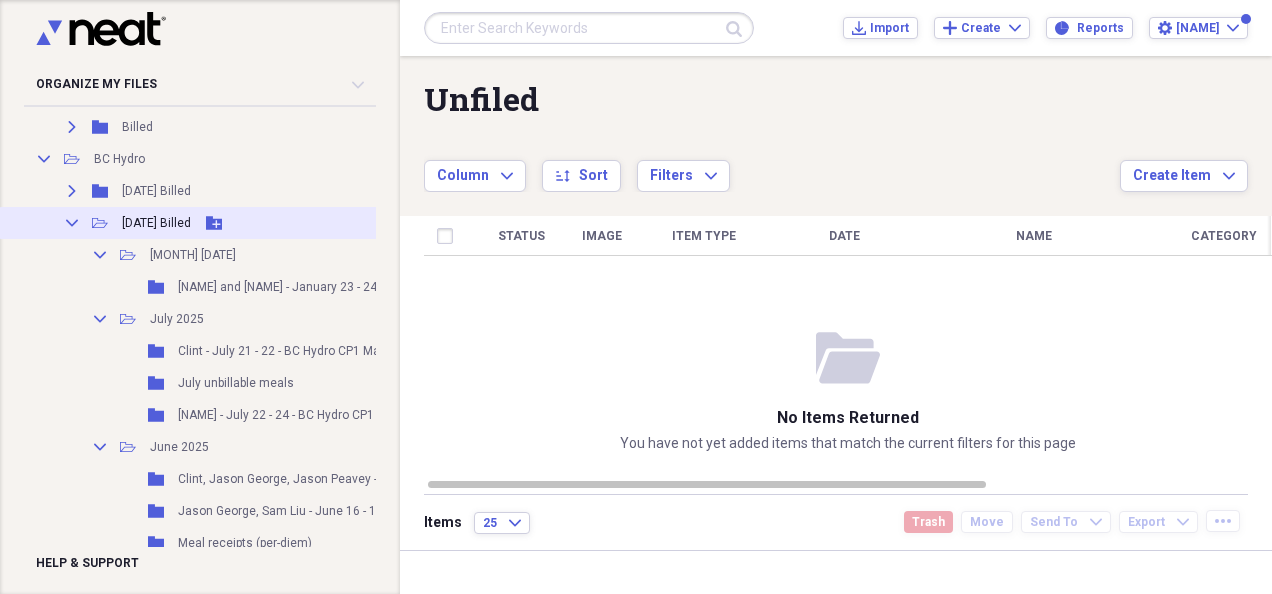 click on "[DATE] Billed" at bounding box center (156, 223) 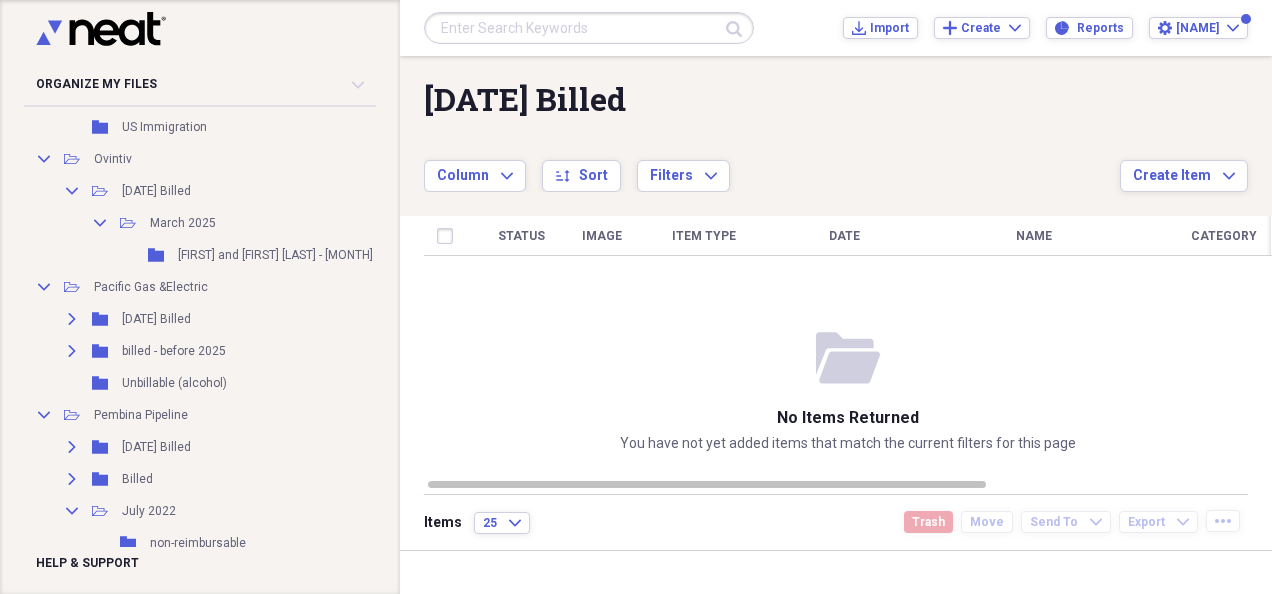 scroll, scrollTop: 2828, scrollLeft: 0, axis: vertical 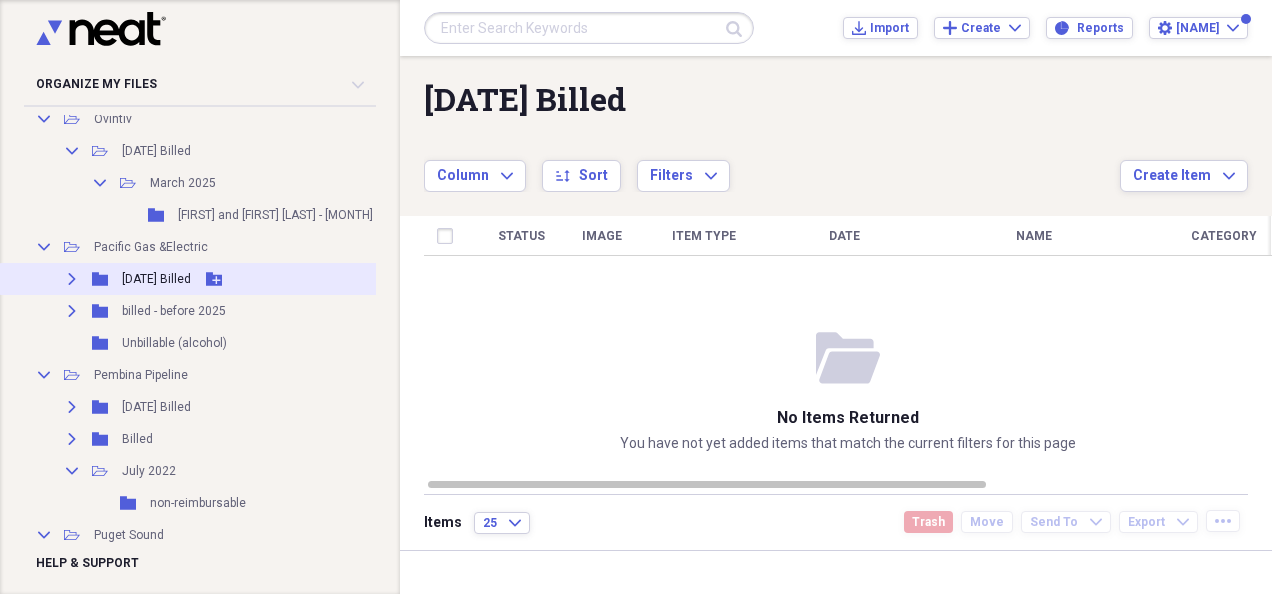 click on "[DATE] Billed" at bounding box center (156, 279) 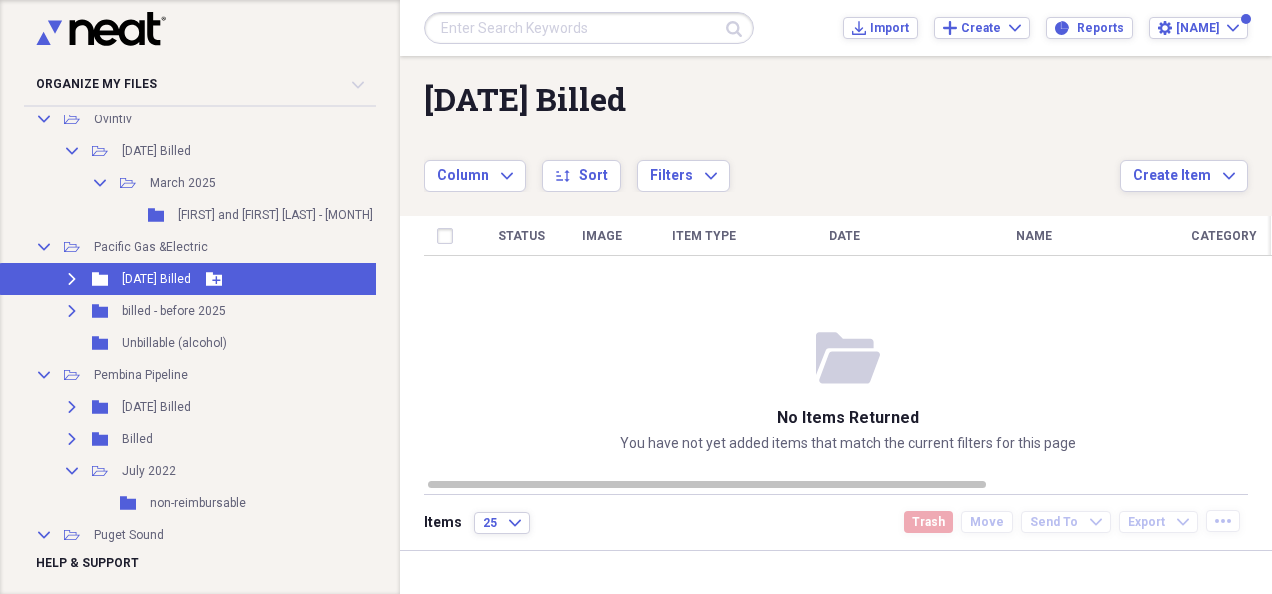 click on "Expand" 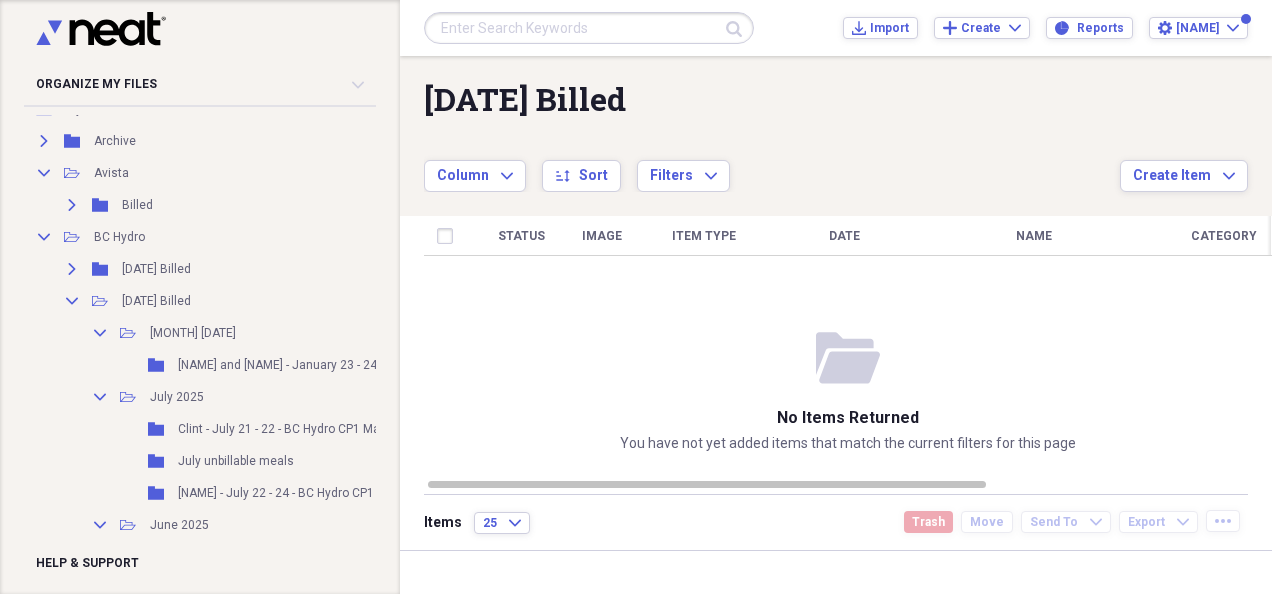 scroll, scrollTop: 0, scrollLeft: 0, axis: both 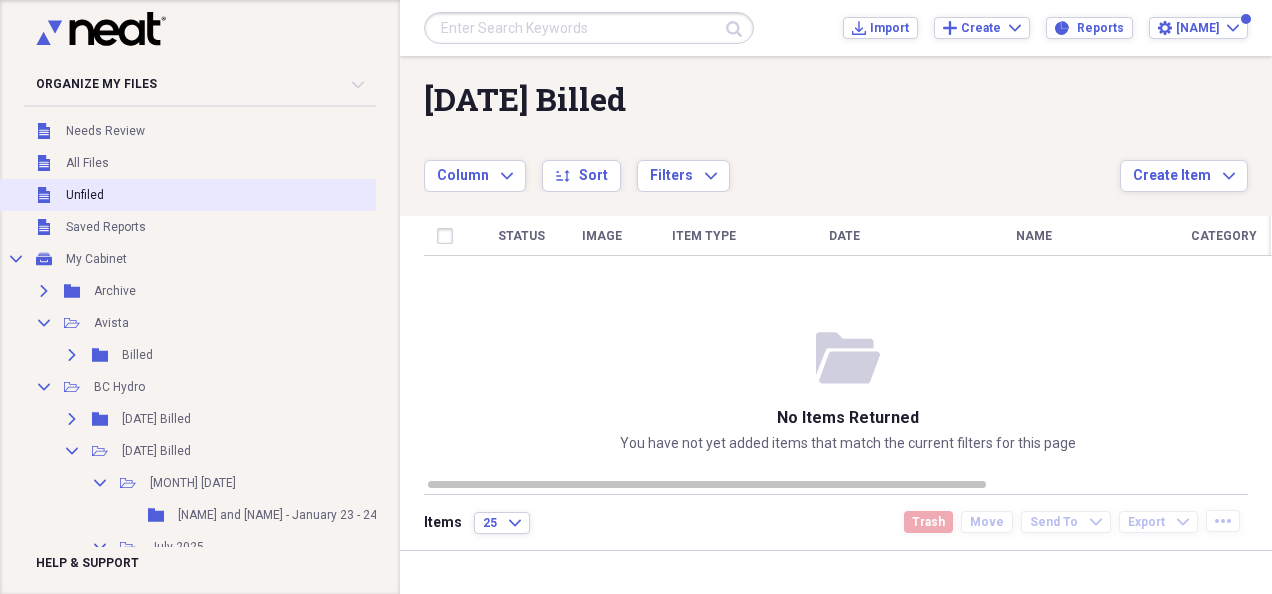 click on "Unfiled Unfiled" at bounding box center (326, 195) 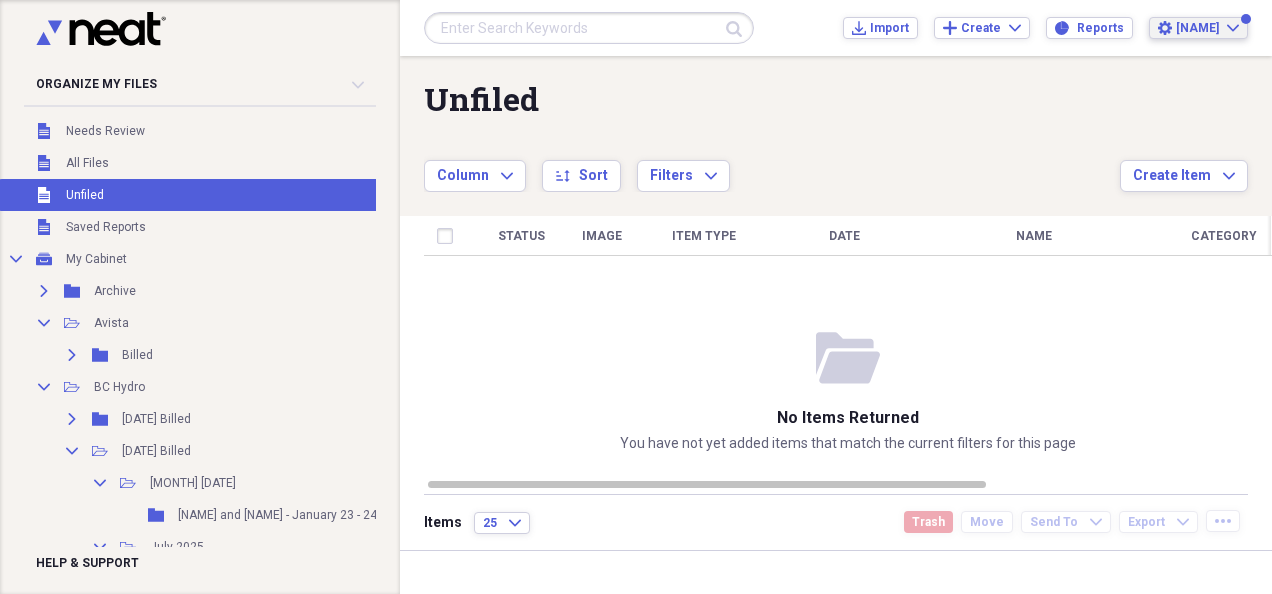 click on "Expand" 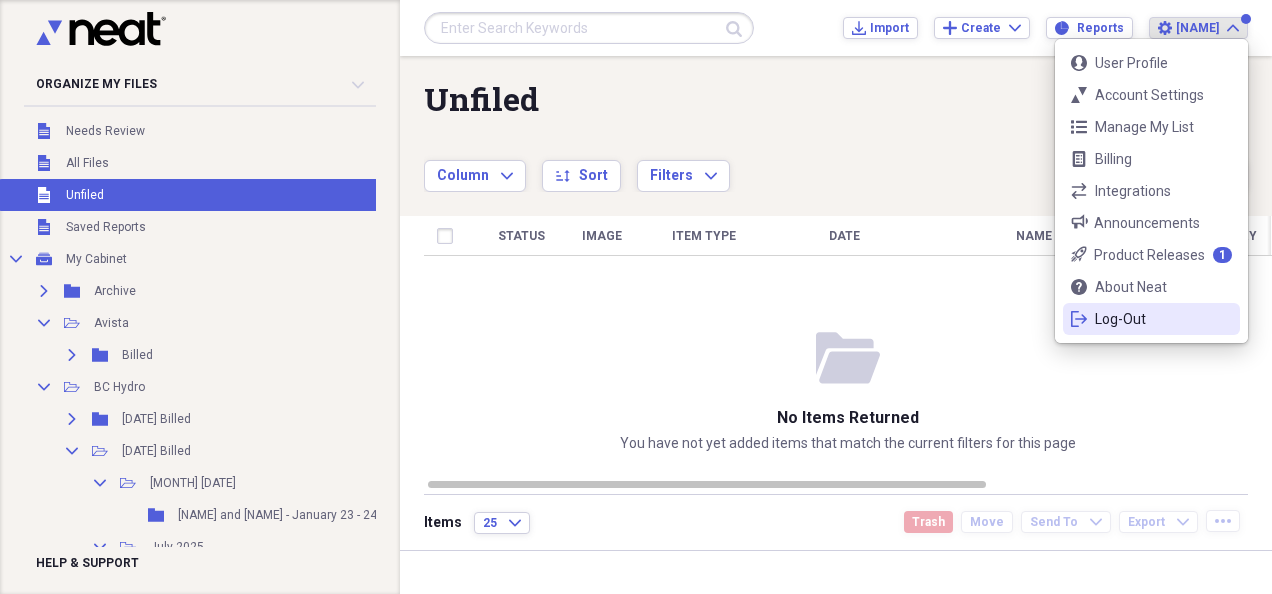 click on "Log-Out" at bounding box center [1151, 319] 